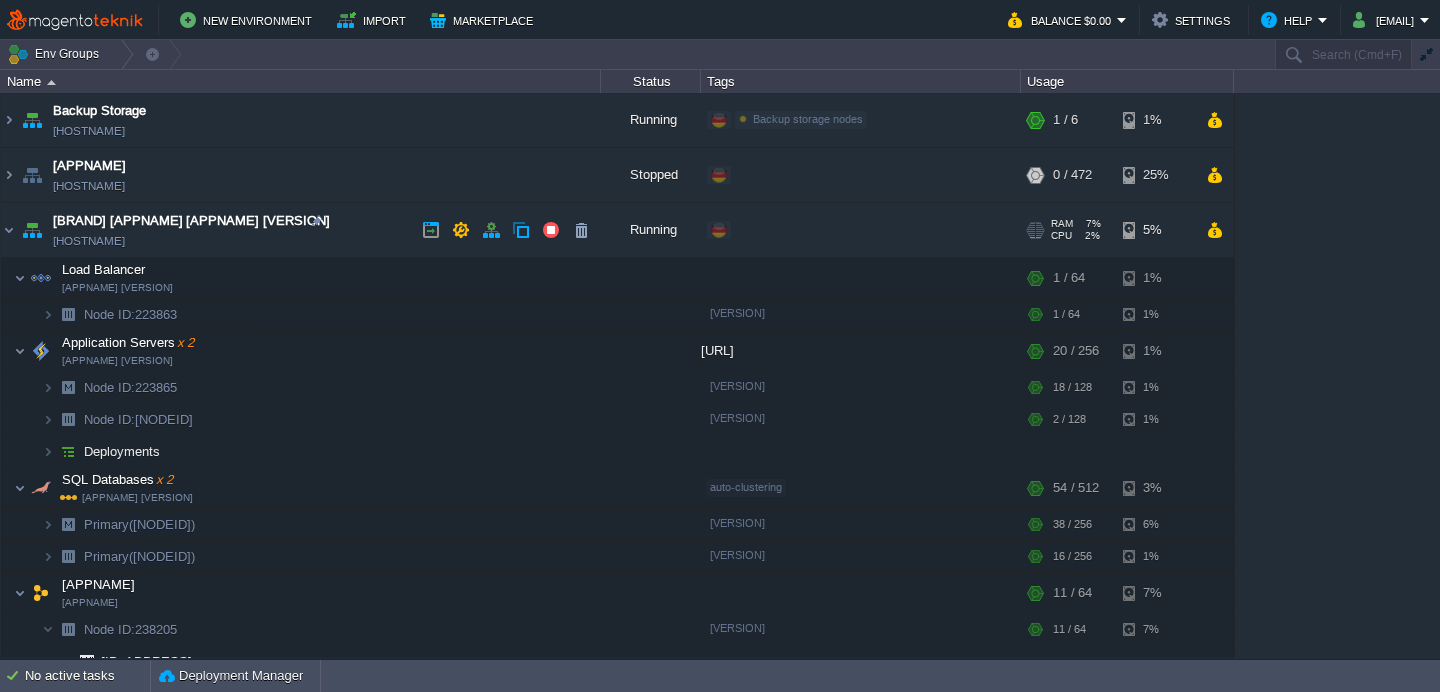 scroll, scrollTop: 0, scrollLeft: 0, axis: both 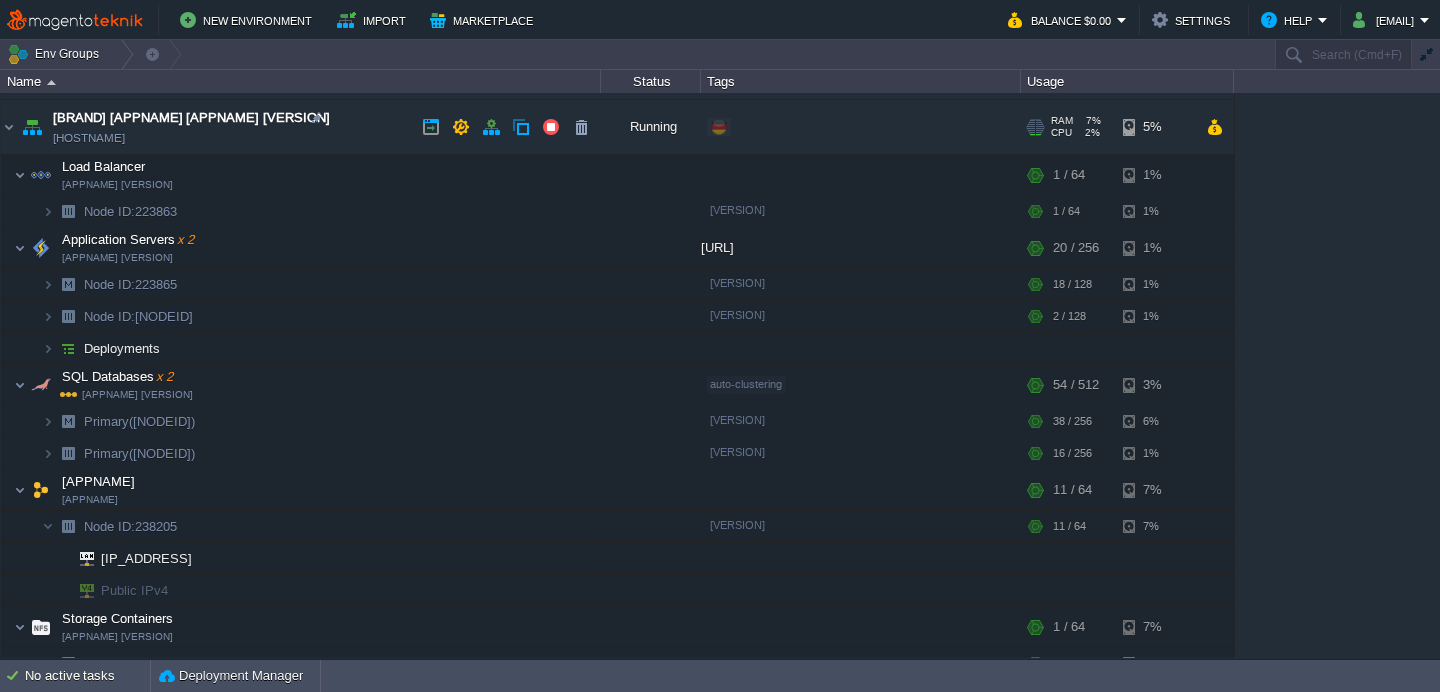 click on "[HOSTNAME]" at bounding box center (89, 138) 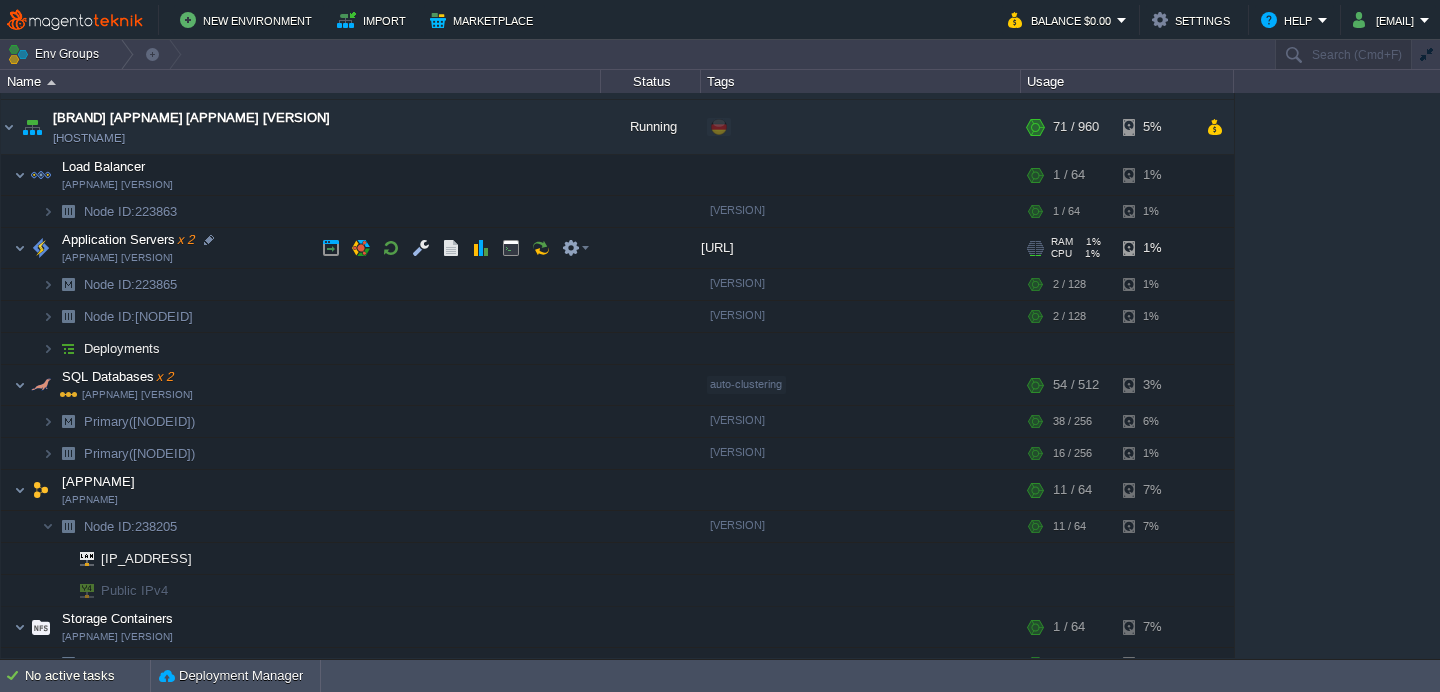 scroll, scrollTop: 61, scrollLeft: 0, axis: vertical 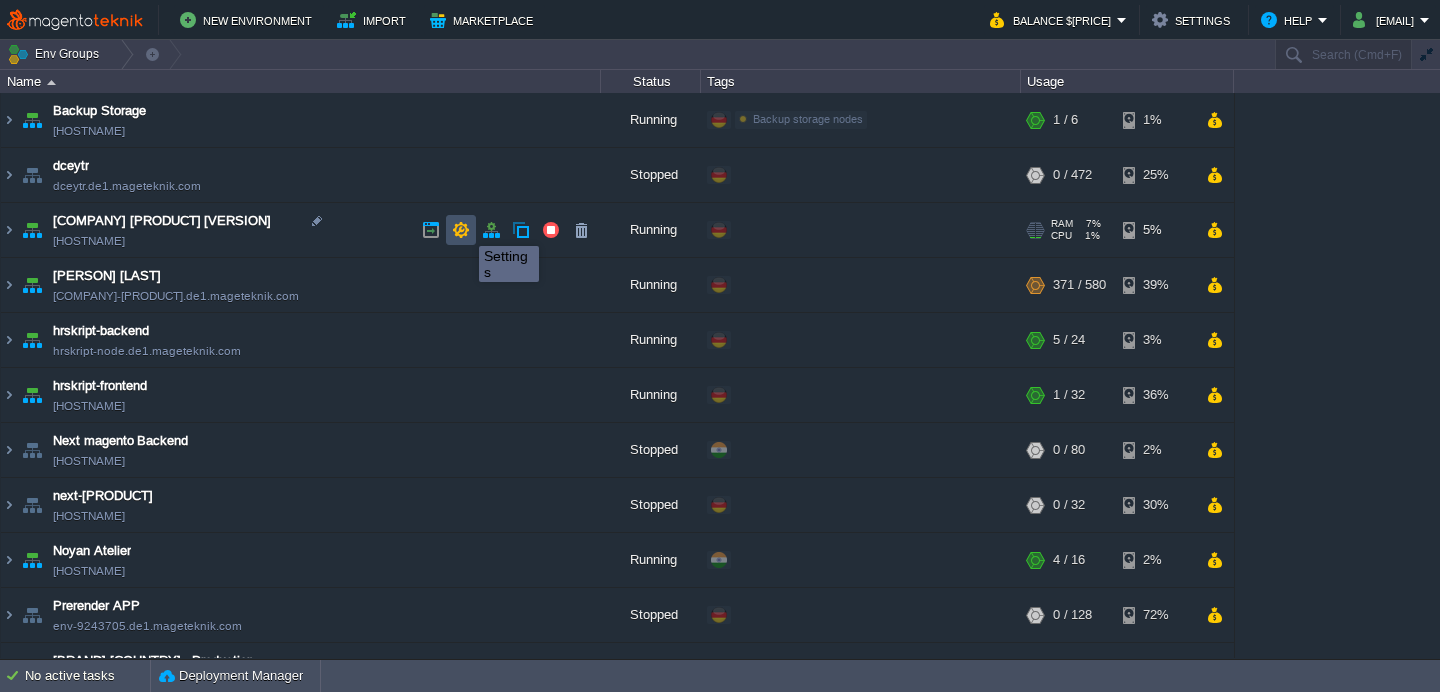 click at bounding box center (461, 230) 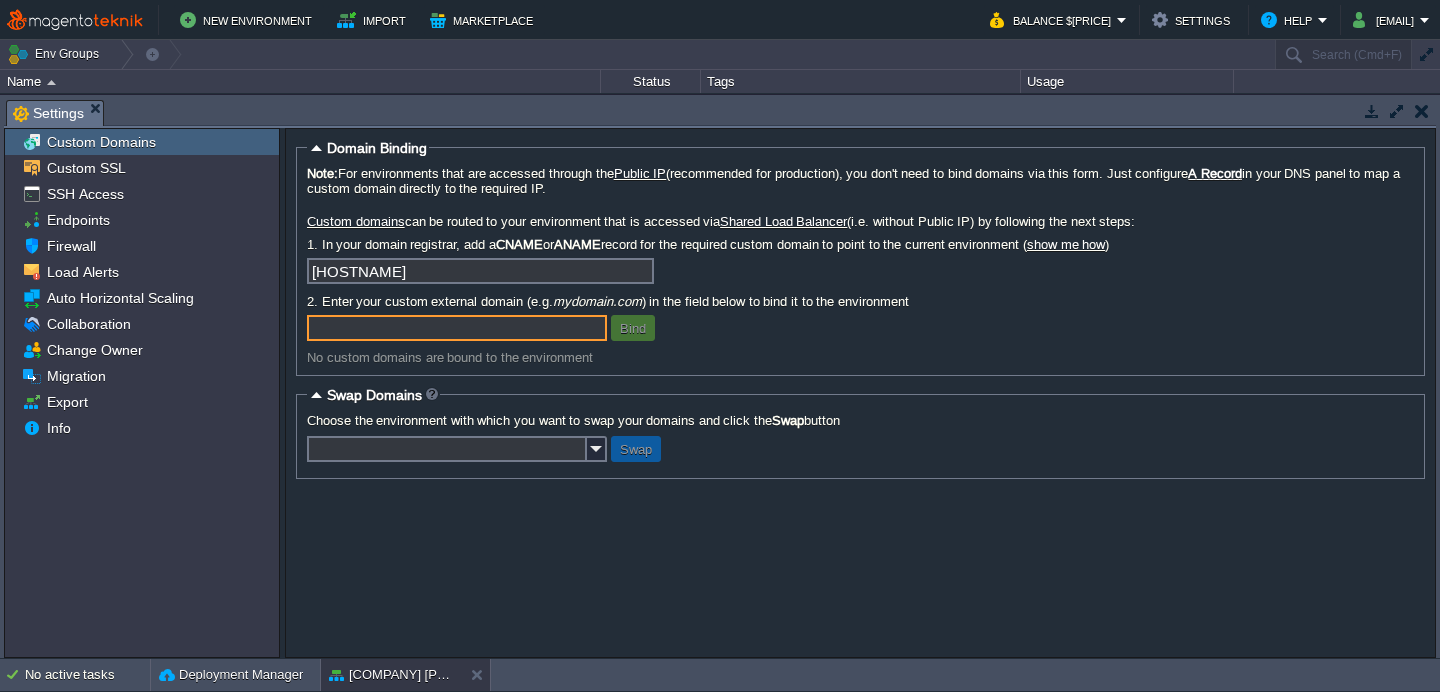 click at bounding box center [1422, 111] 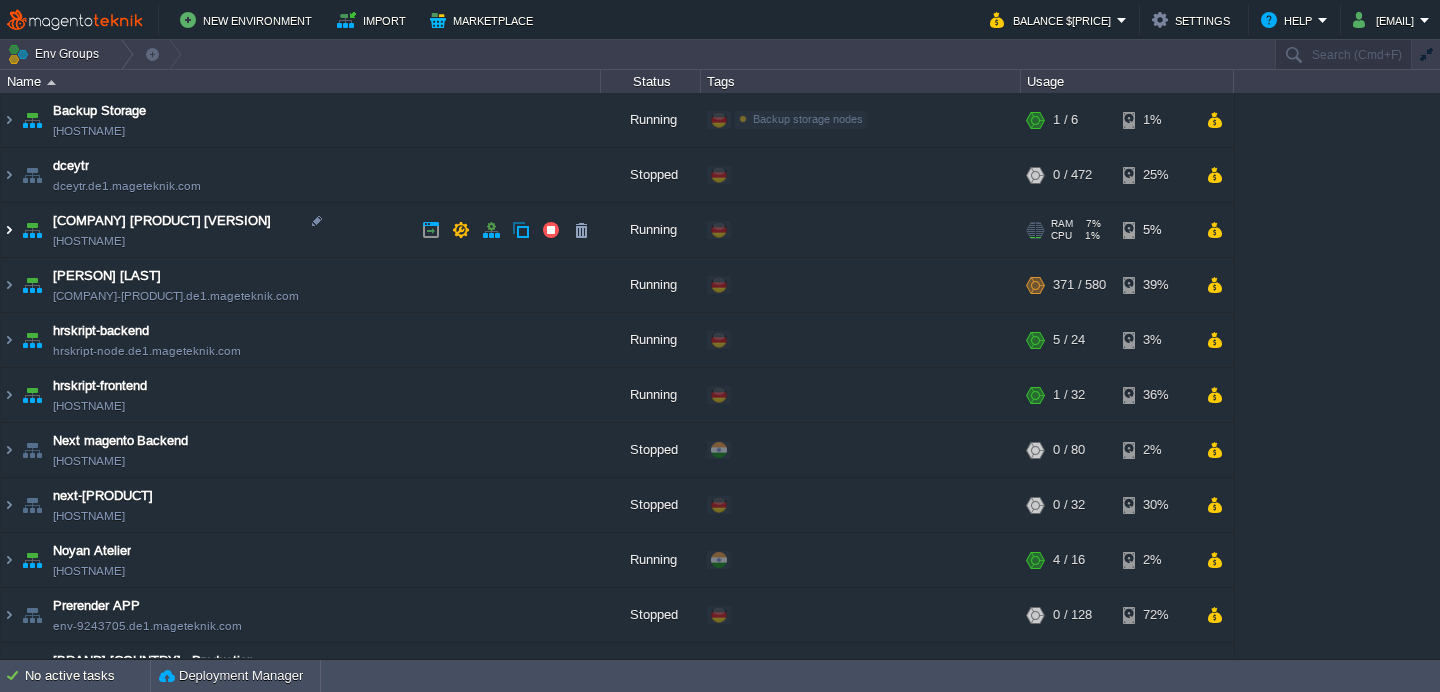 click at bounding box center (9, 230) 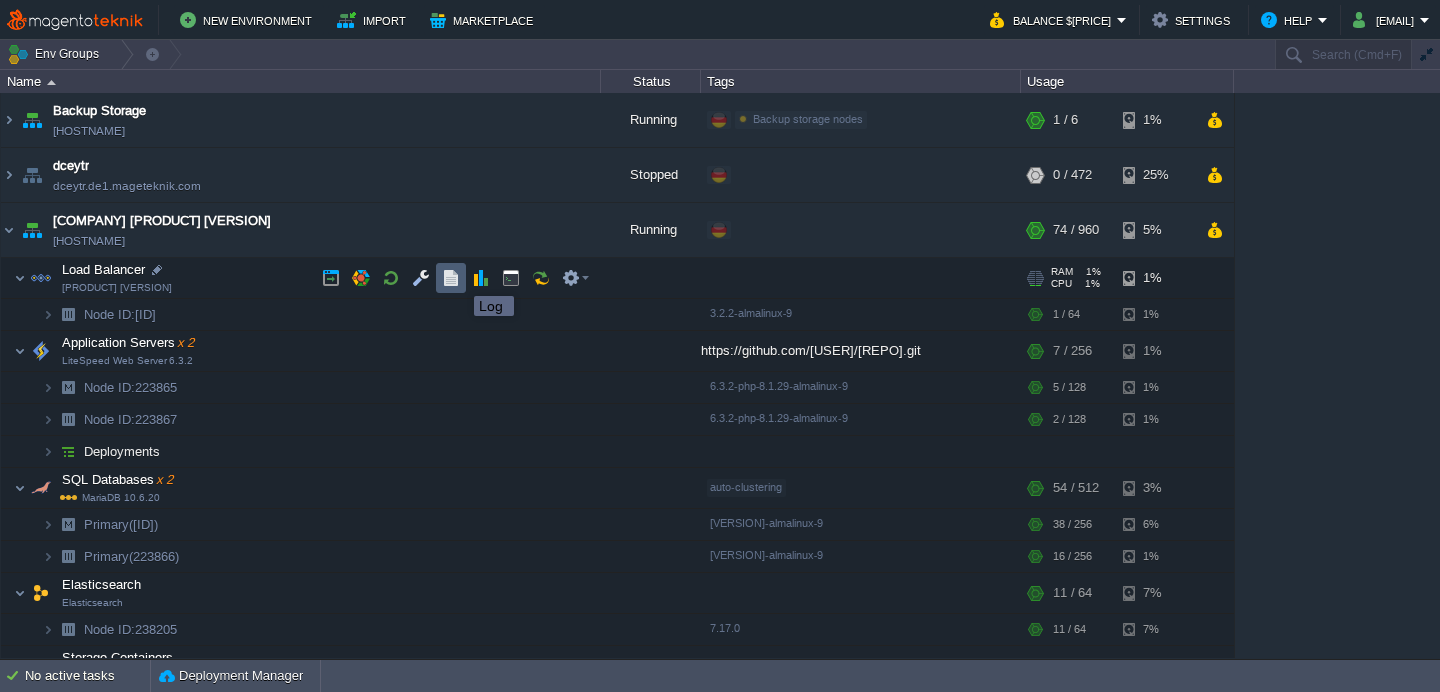click at bounding box center [451, 278] 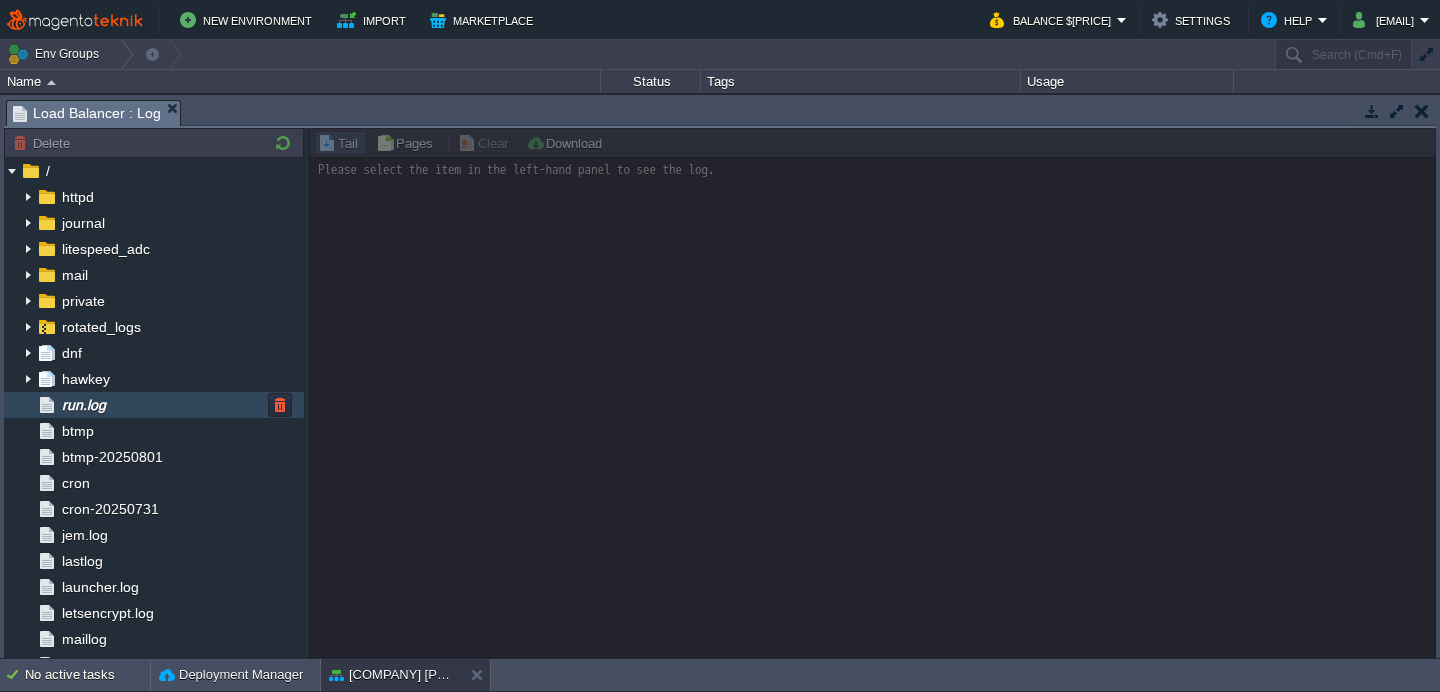 click on "run.log" at bounding box center (154, 405) 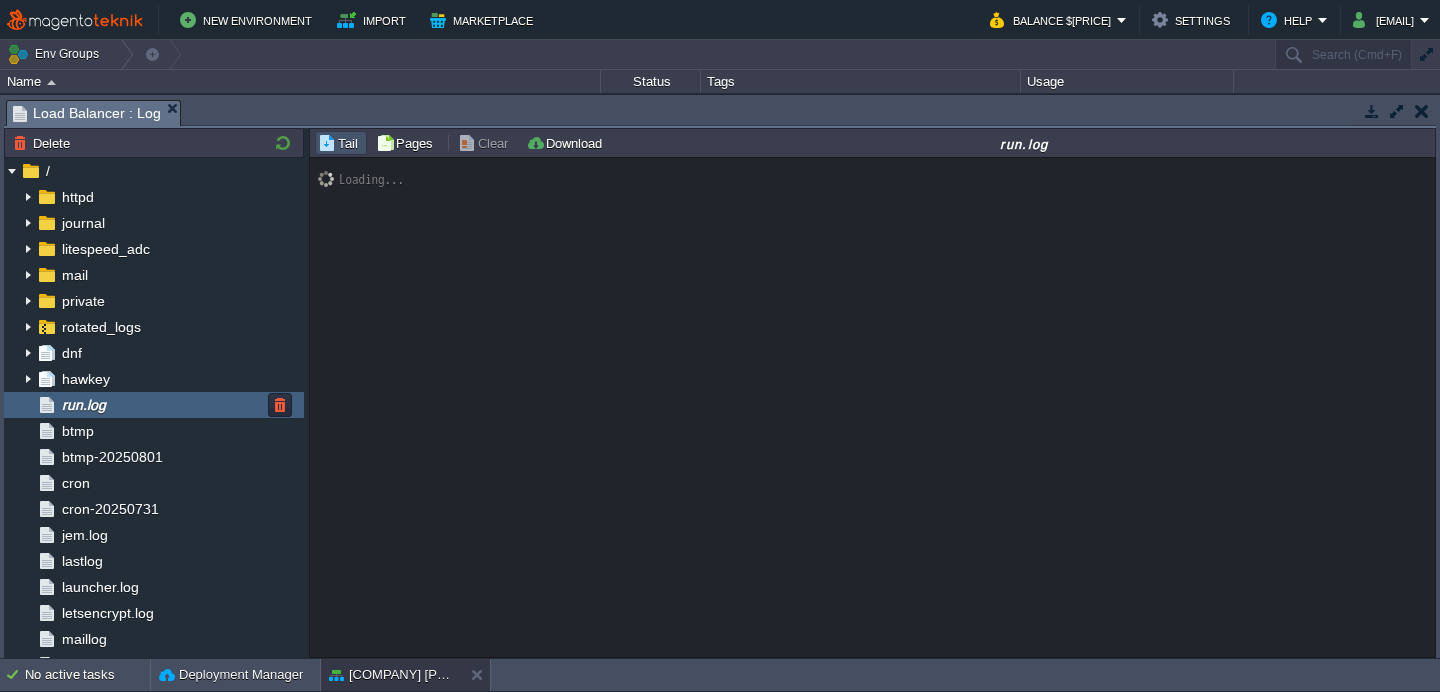 scroll, scrollTop: 793, scrollLeft: 0, axis: vertical 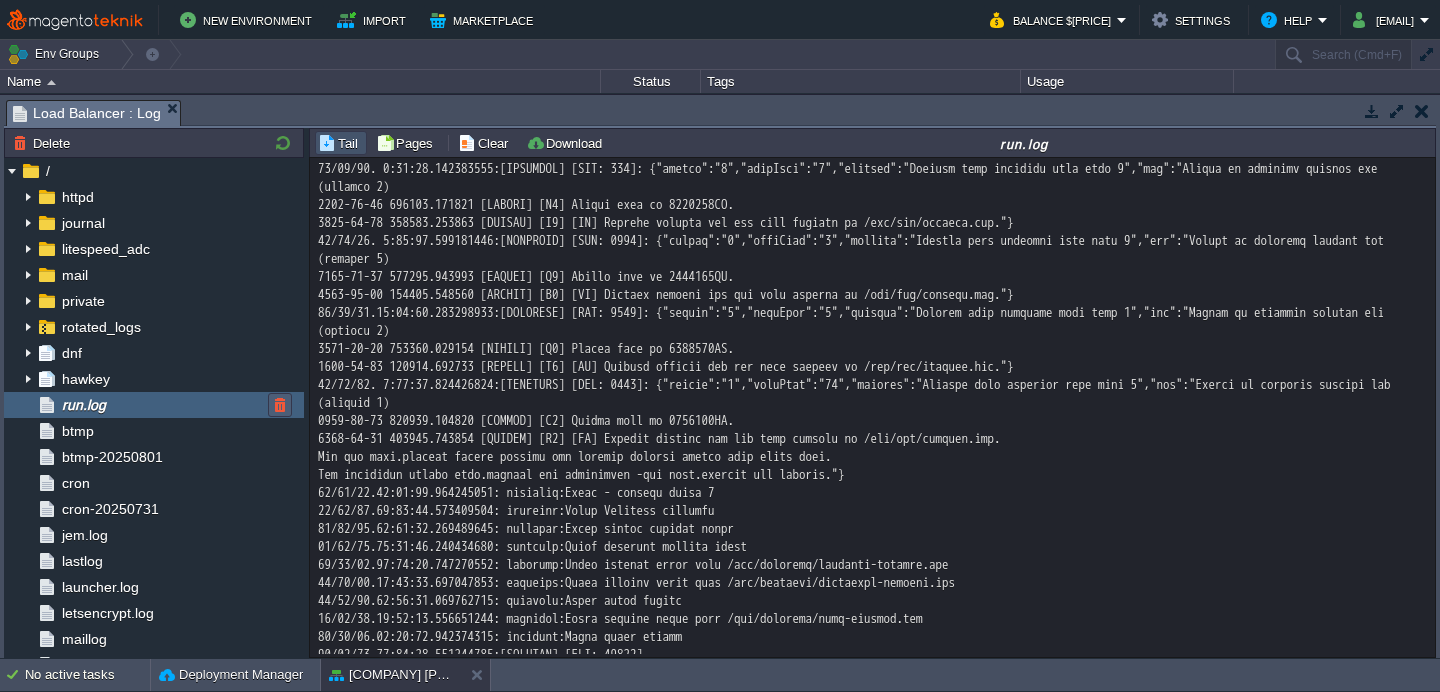 click at bounding box center [280, 405] 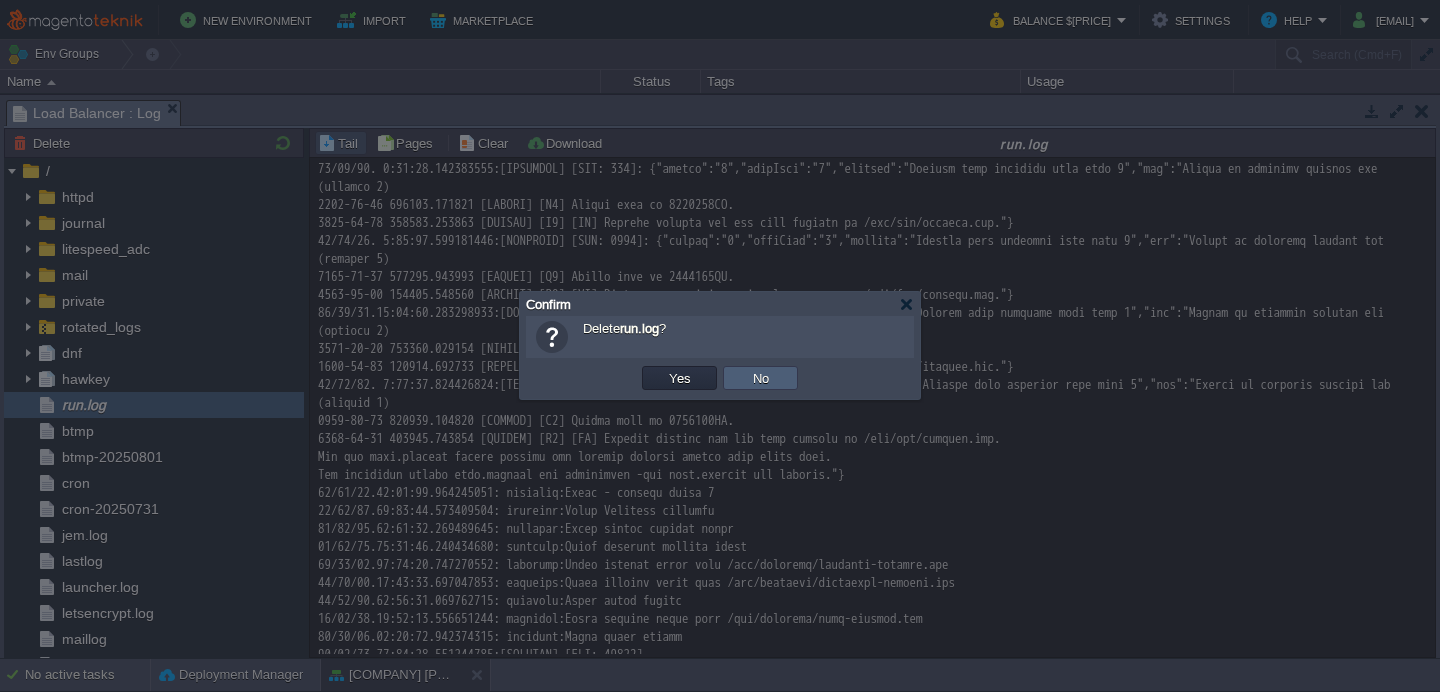 click on "No" at bounding box center [761, 378] 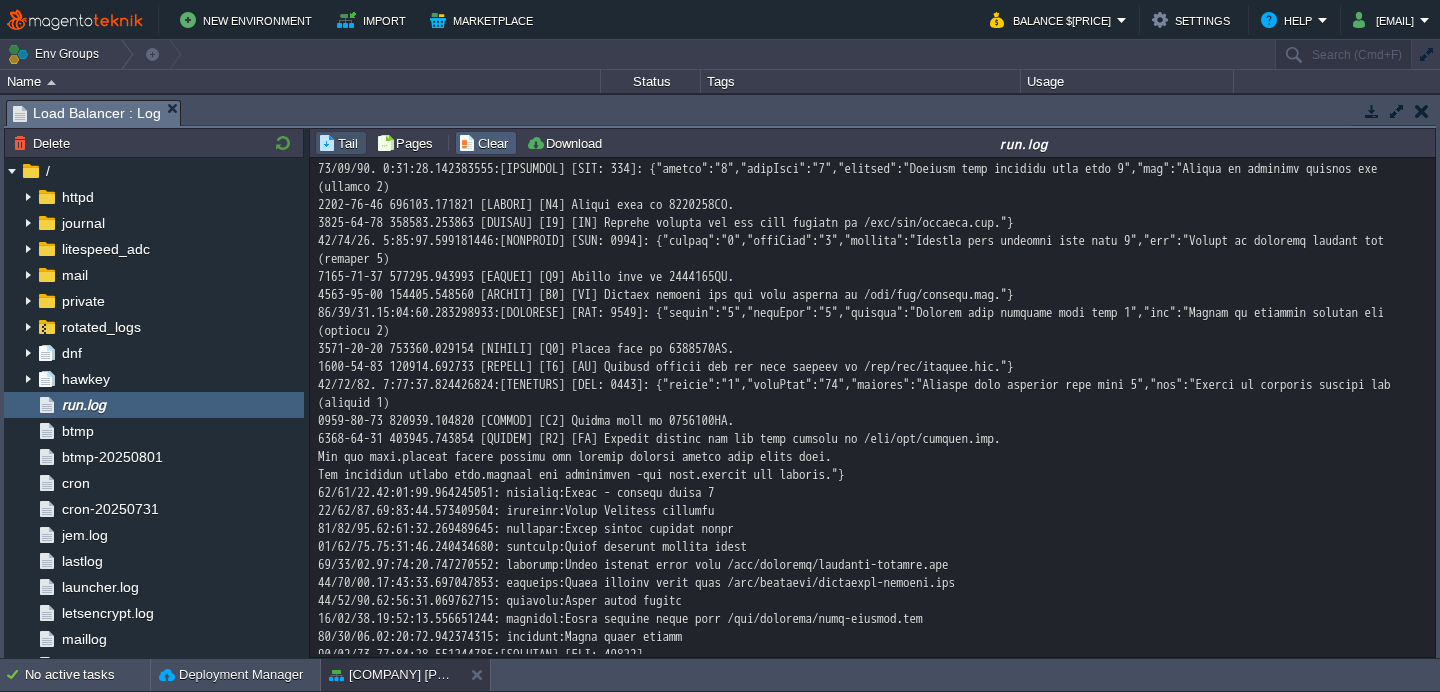 click on "Clear" at bounding box center [486, 143] 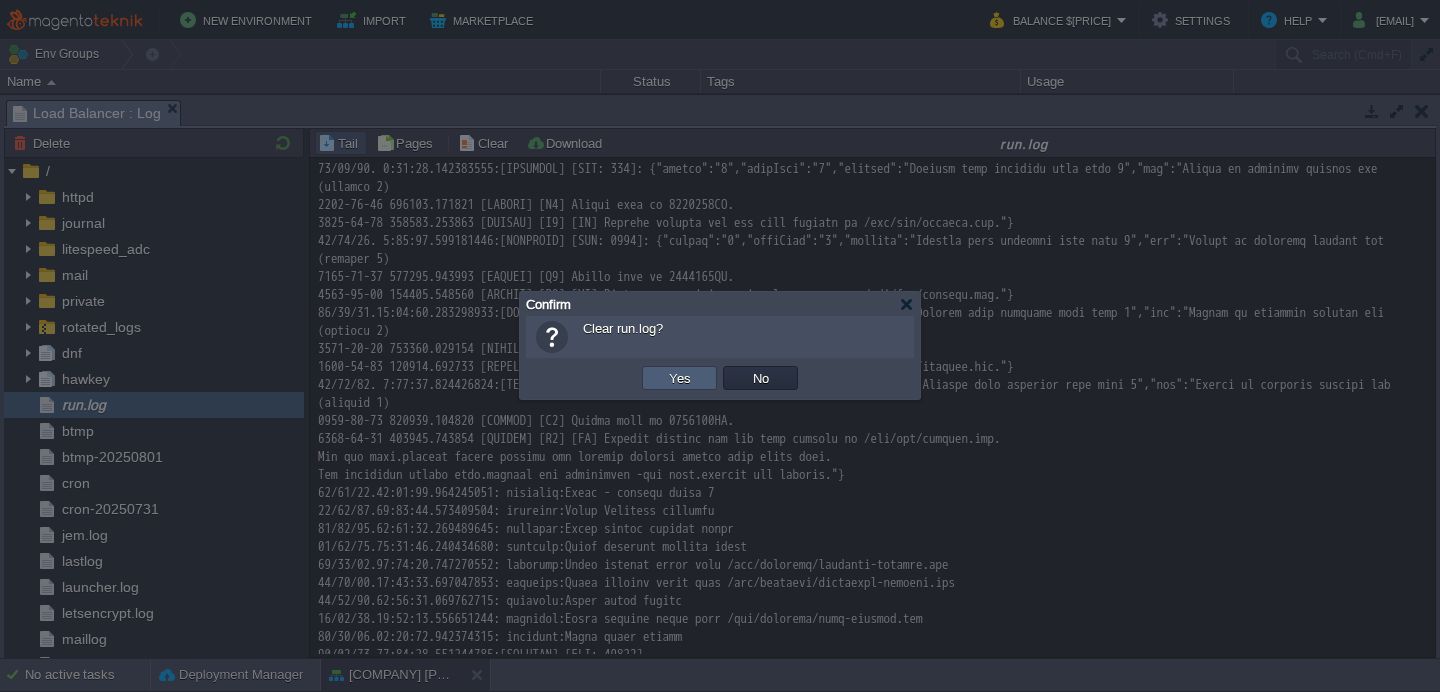 click on "Yes" at bounding box center [679, 378] 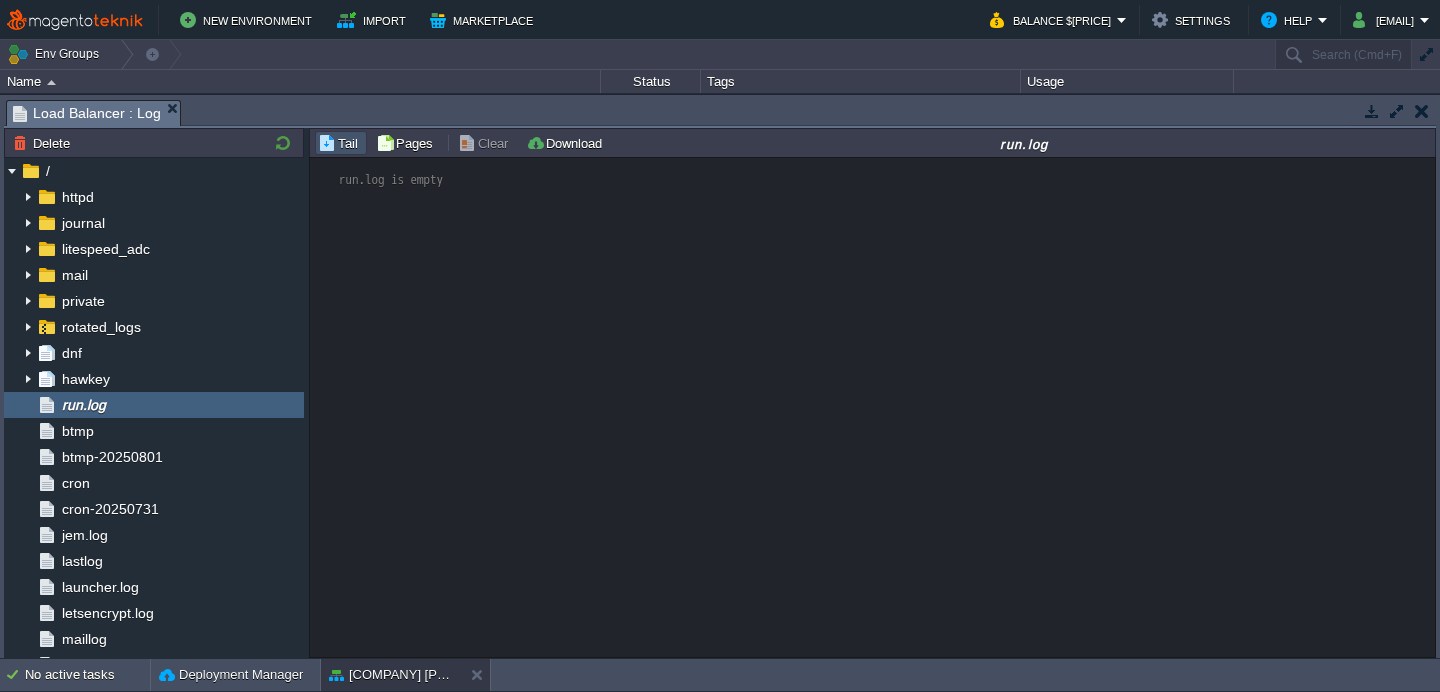 scroll, scrollTop: 0, scrollLeft: 0, axis: both 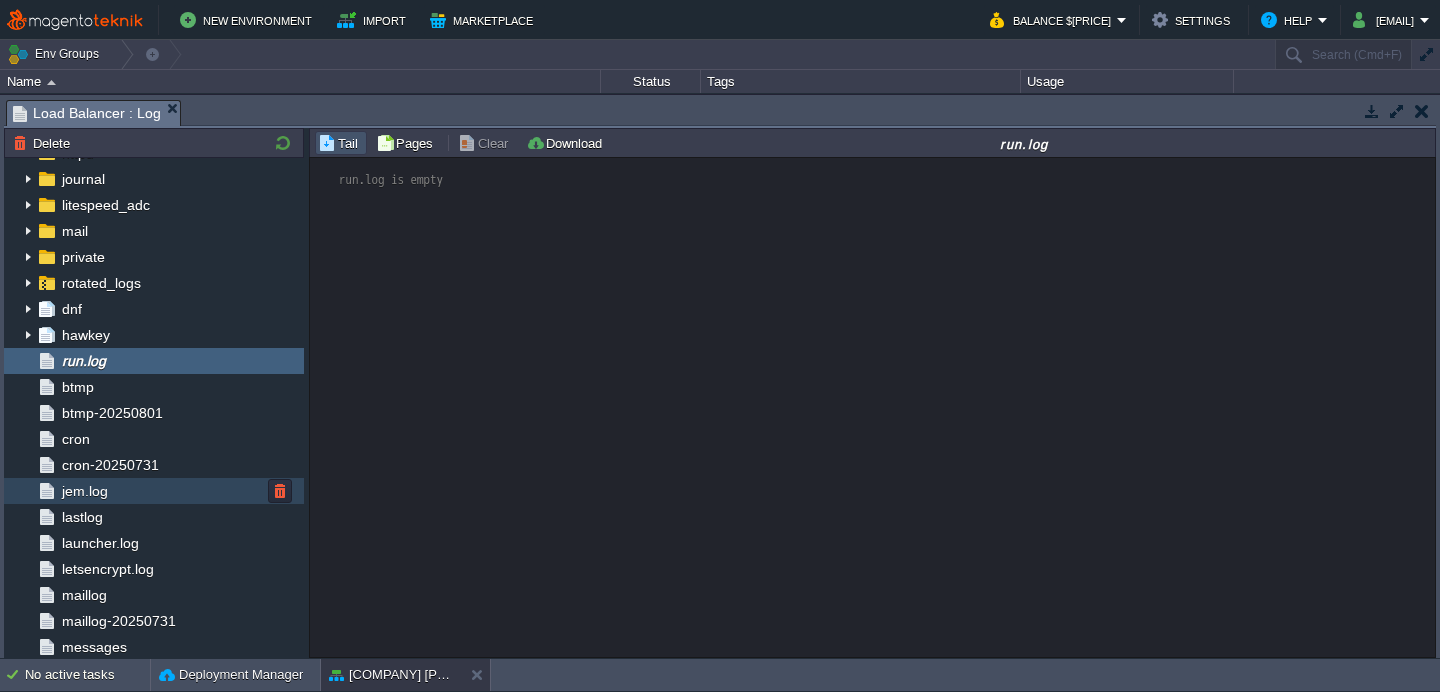click on "jem.log" at bounding box center (154, 491) 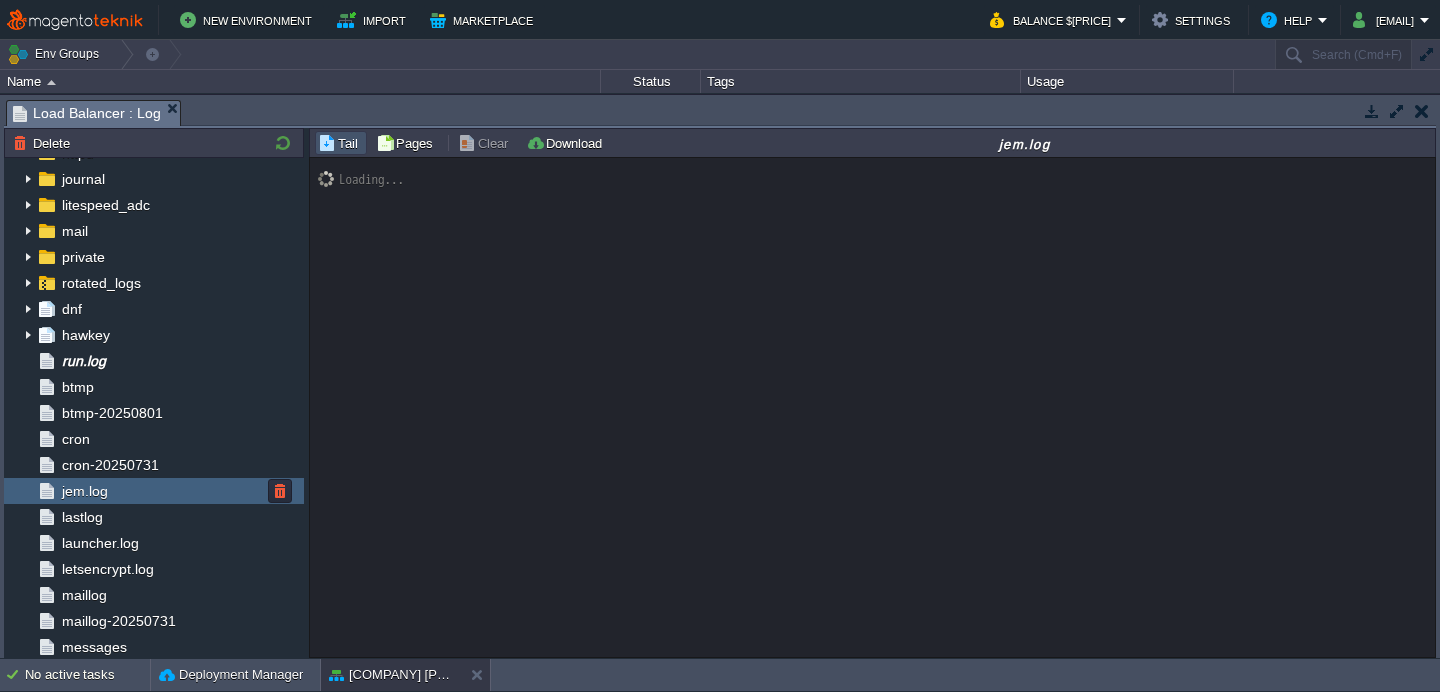 scroll, scrollTop: 1663, scrollLeft: 0, axis: vertical 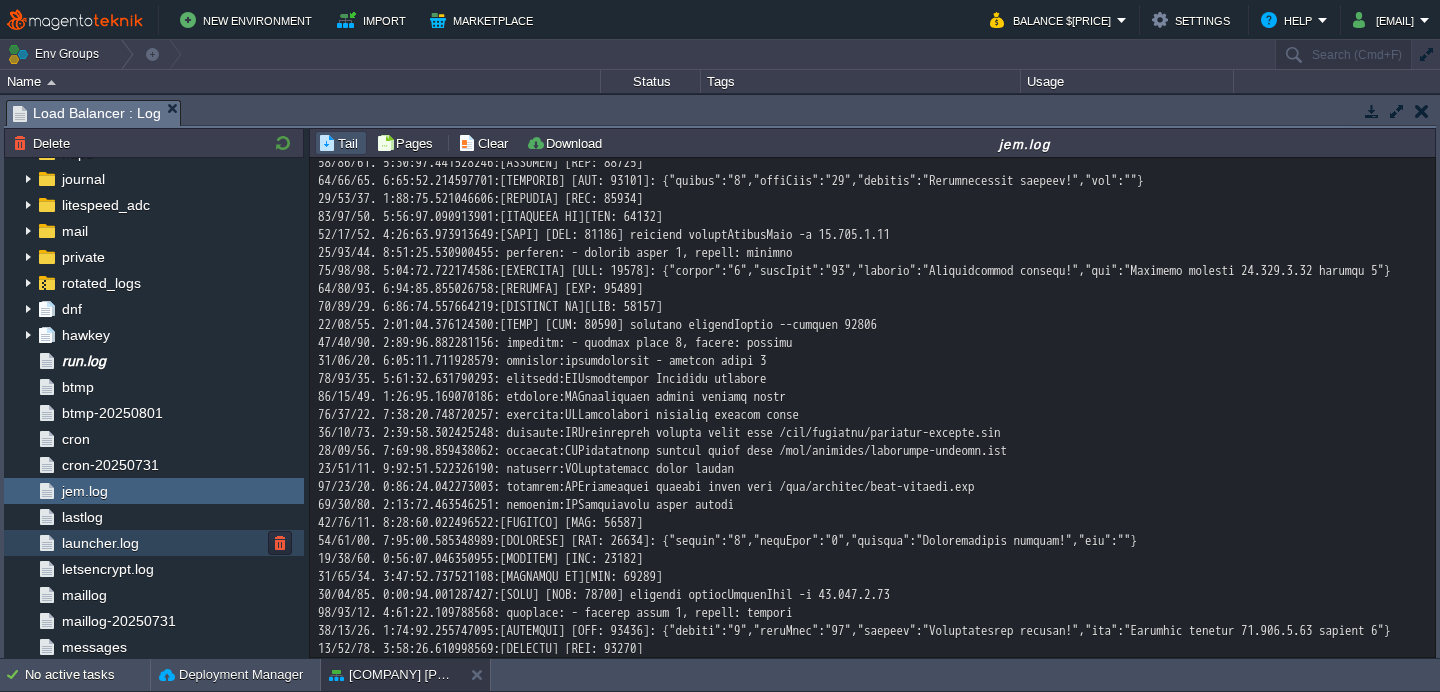 click on "launcher.log" at bounding box center [154, 543] 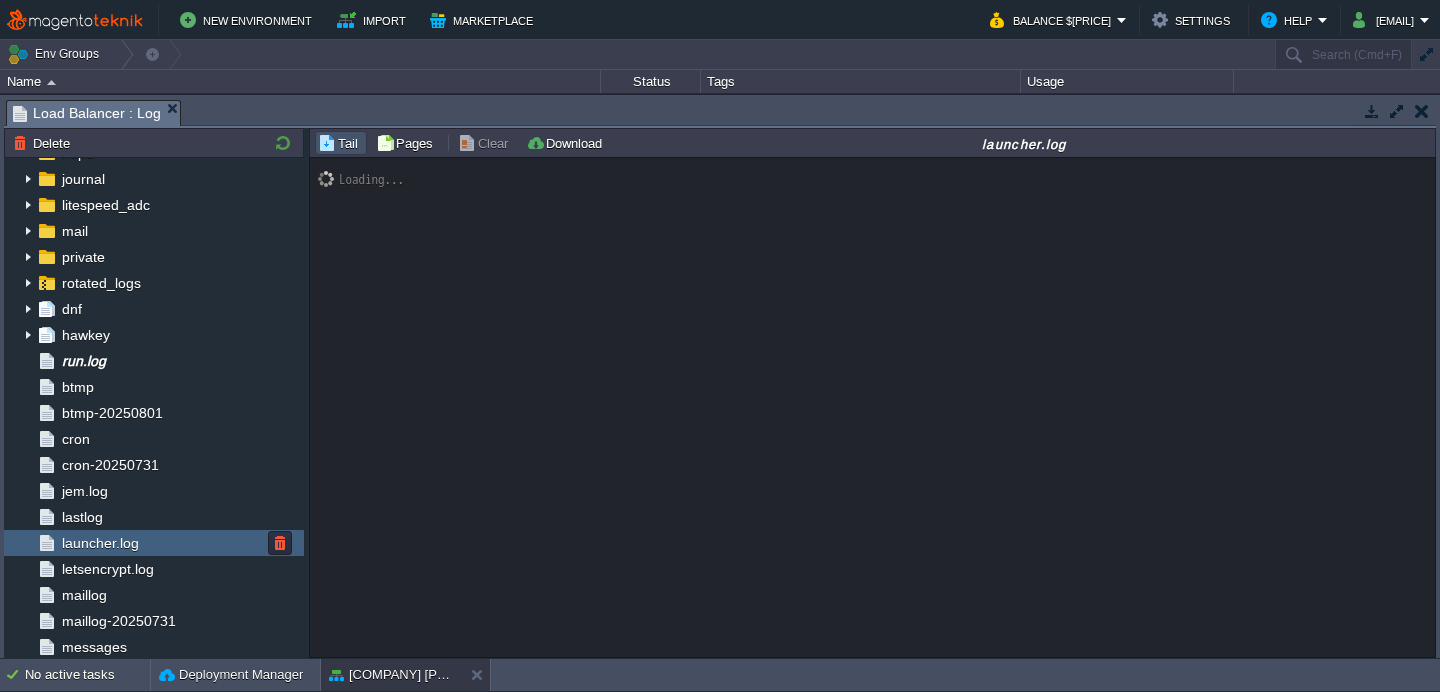 scroll, scrollTop: 0, scrollLeft: 0, axis: both 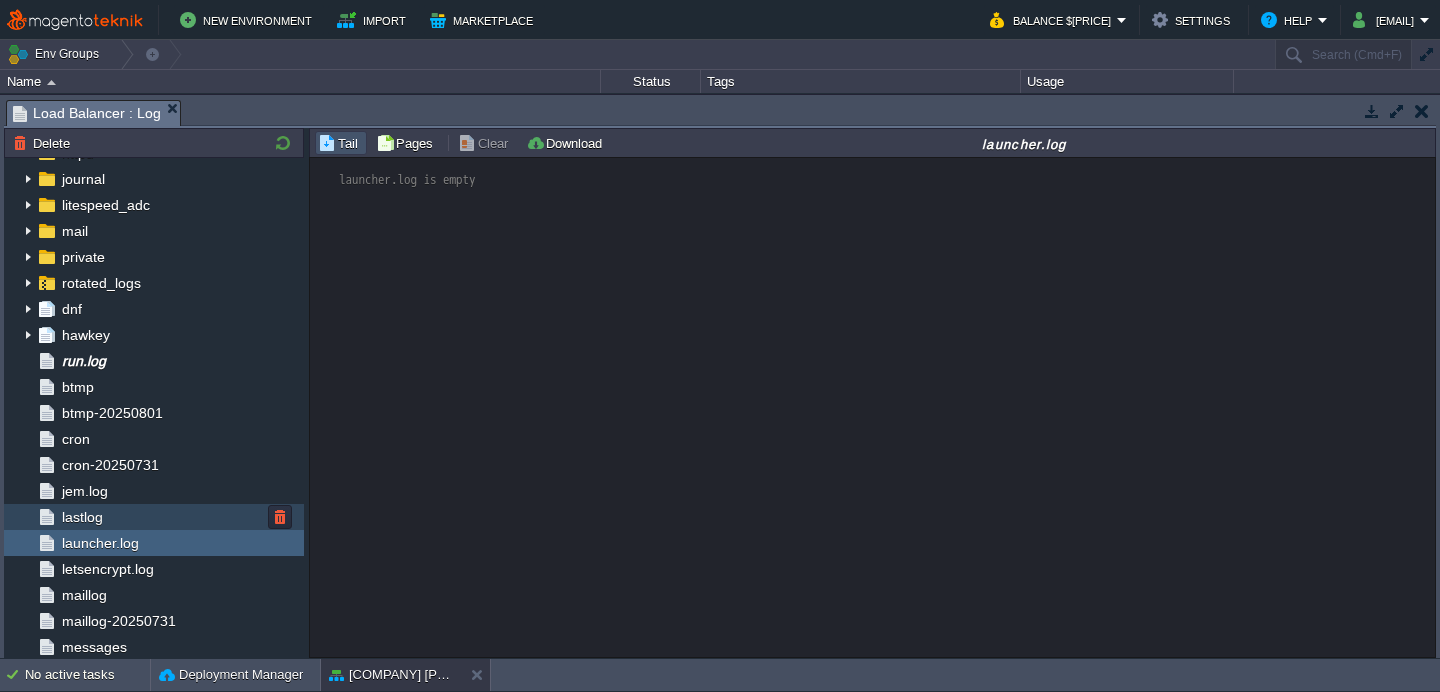 click on "lastlog" at bounding box center [154, 517] 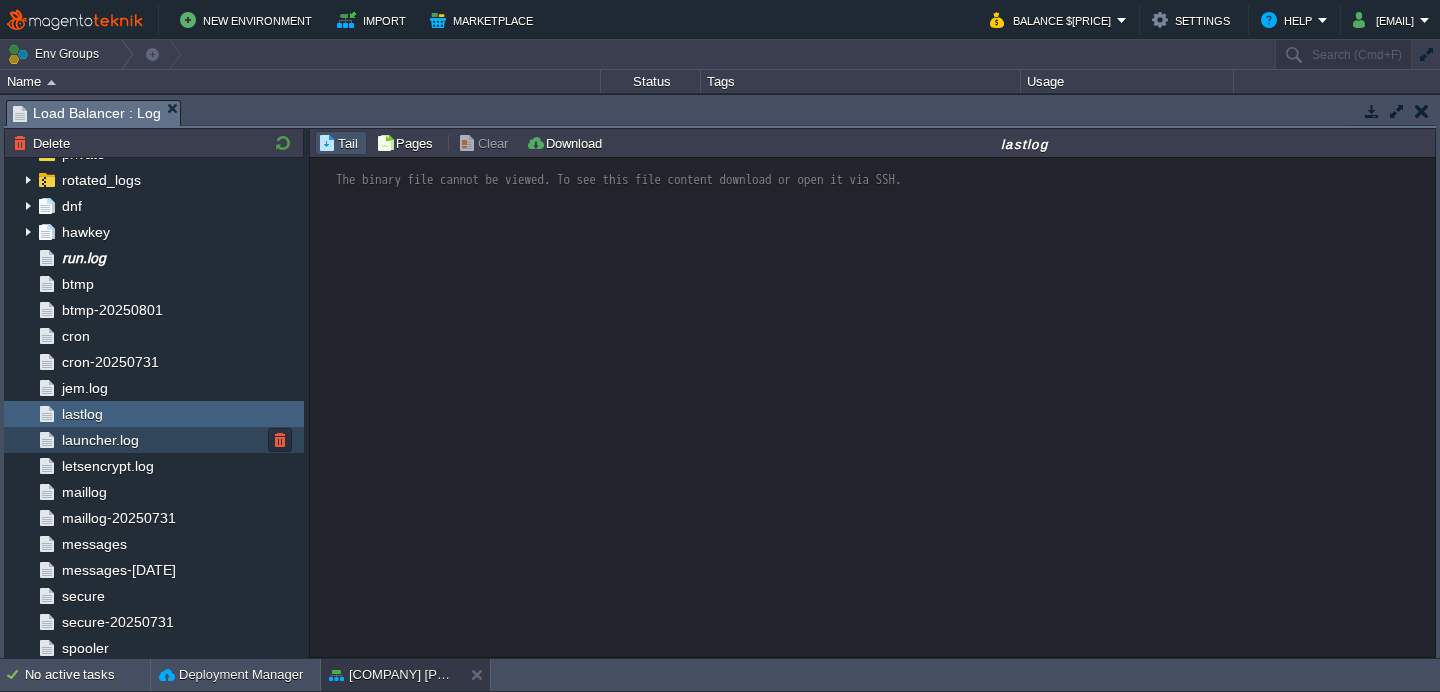 scroll, scrollTop: 0, scrollLeft: 0, axis: both 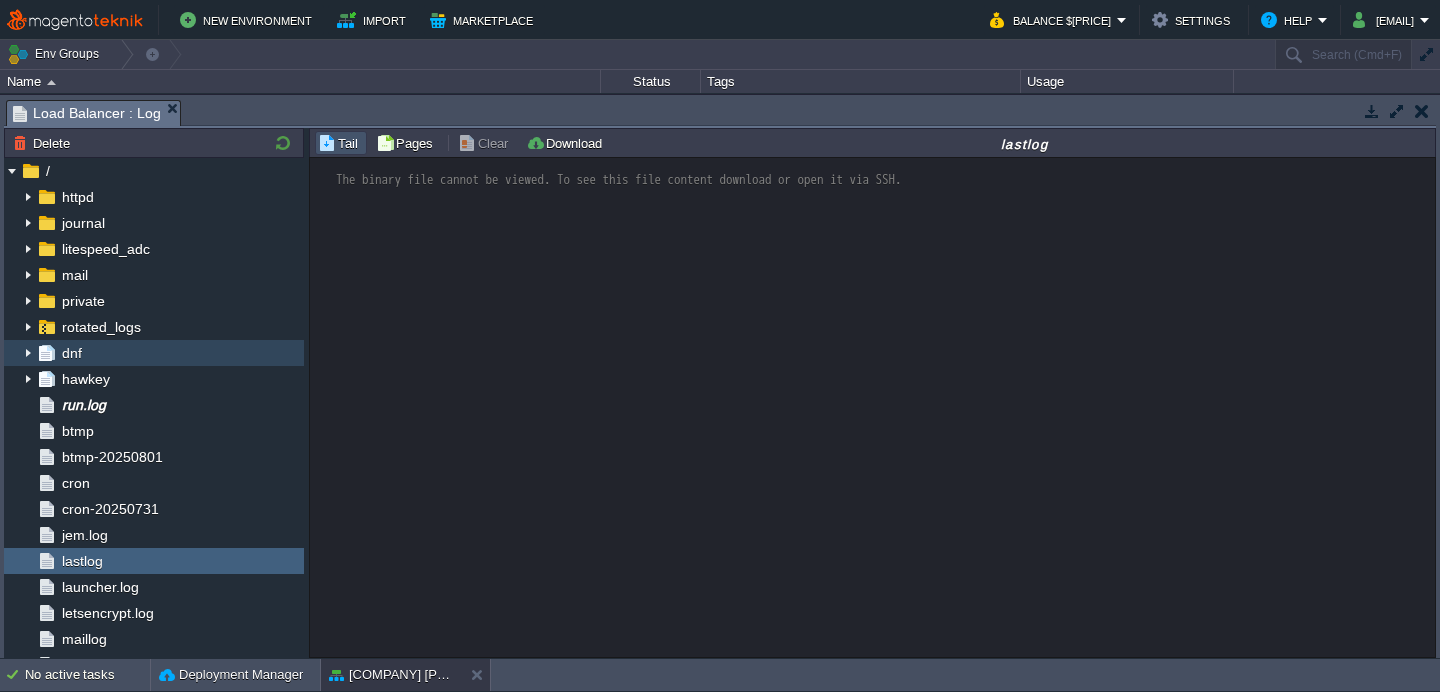 click at bounding box center (28, 353) 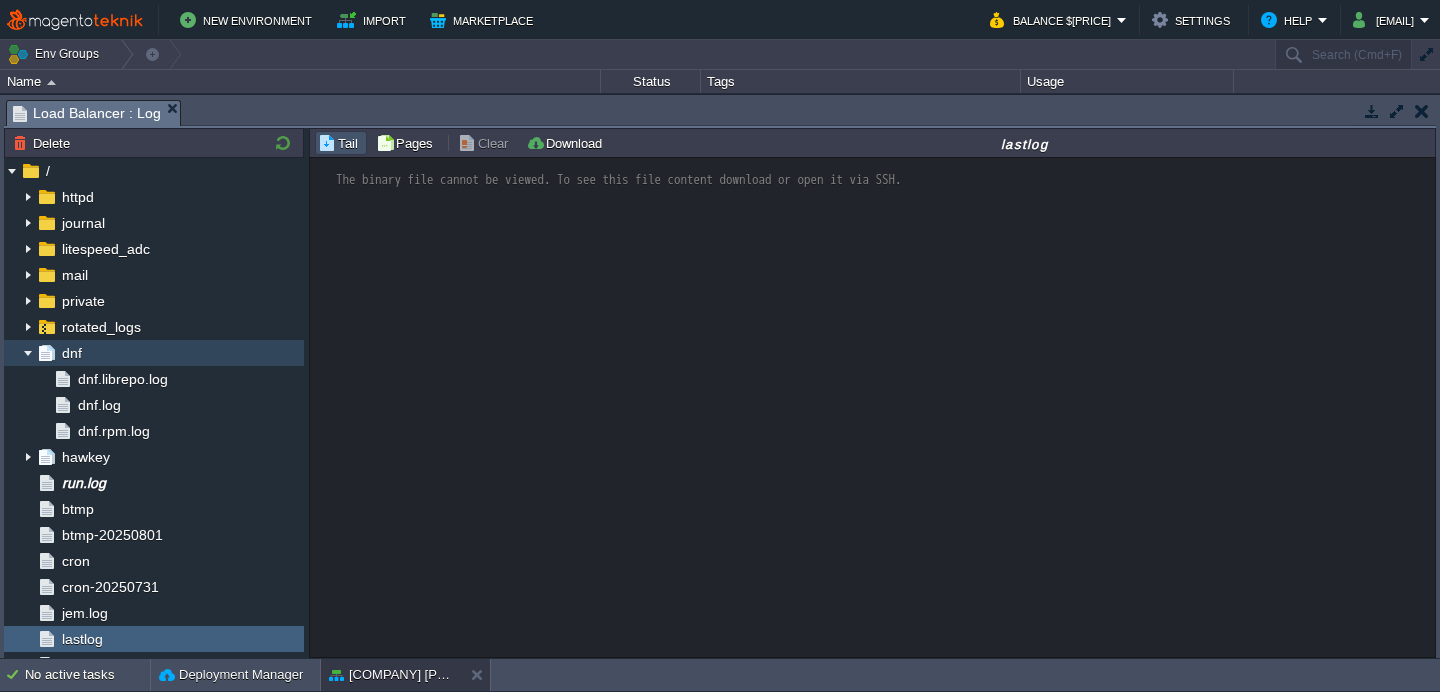 click at bounding box center (28, 353) 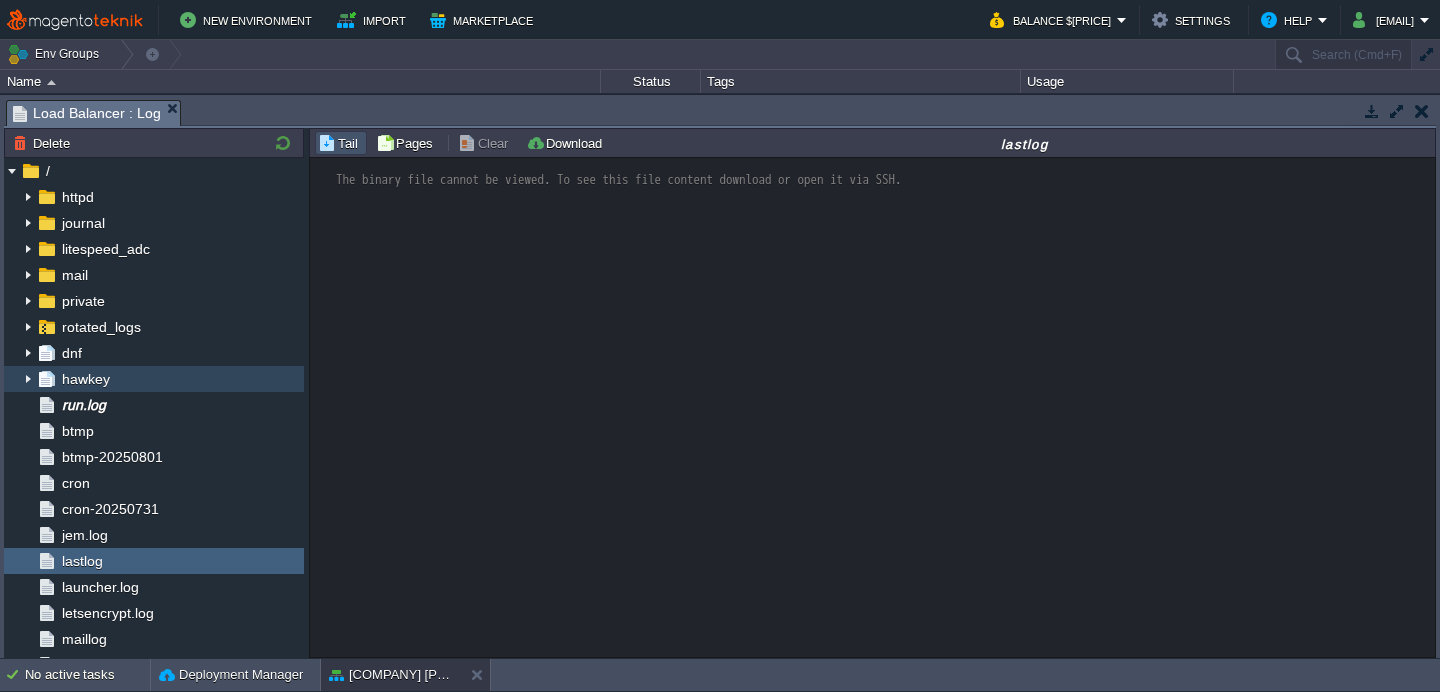 click at bounding box center (28, 379) 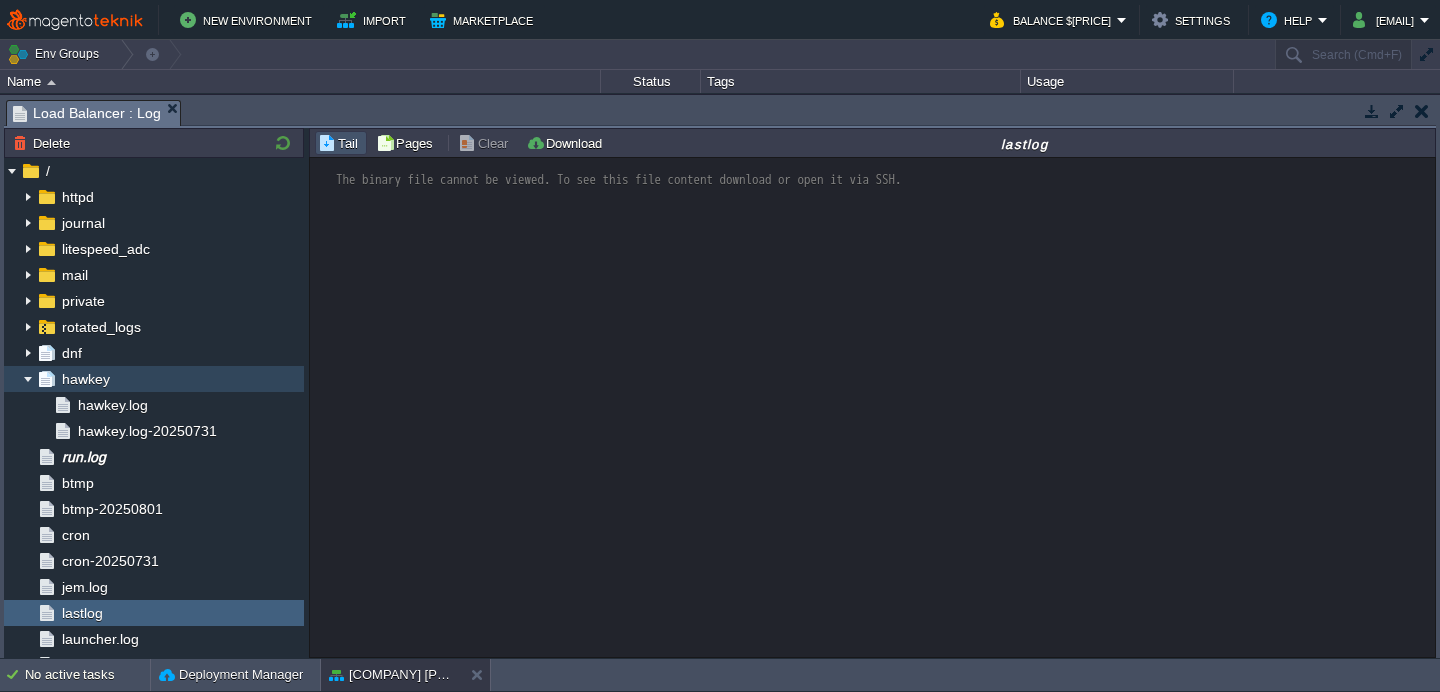 click at bounding box center (28, 379) 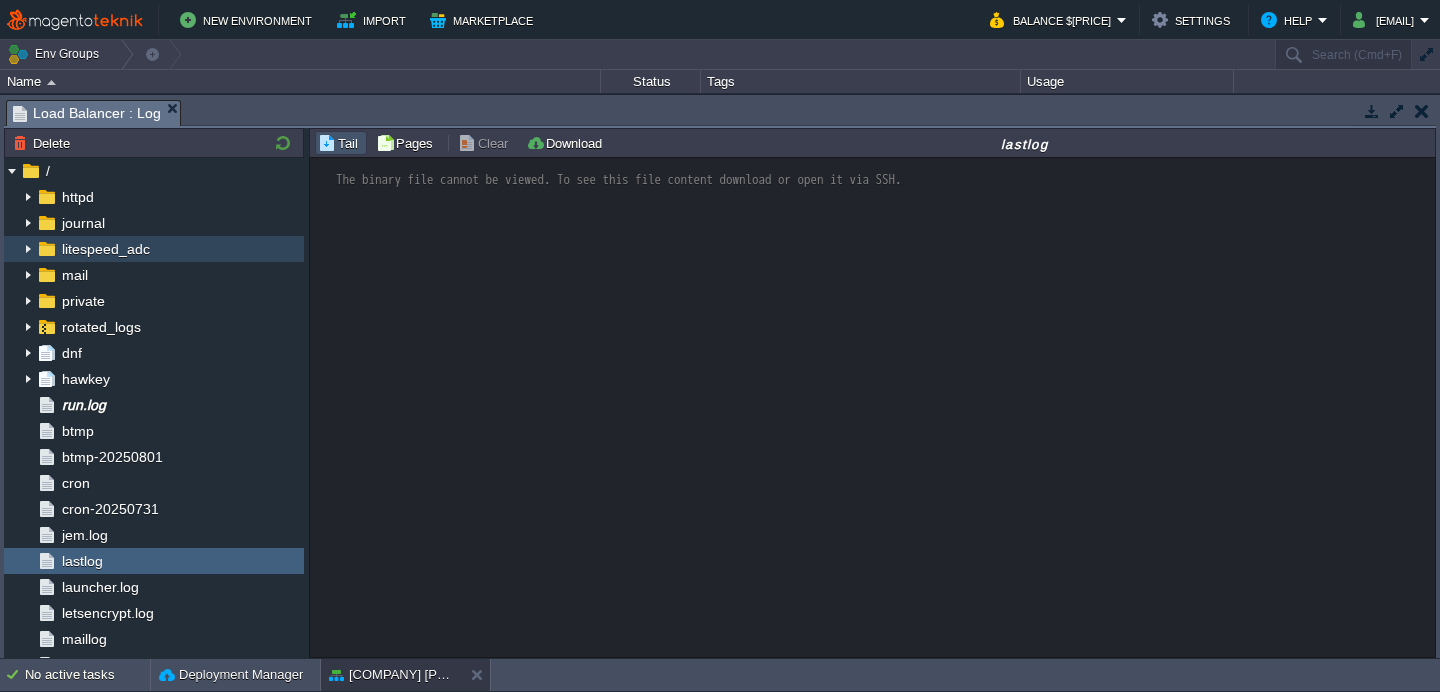 click at bounding box center (28, 249) 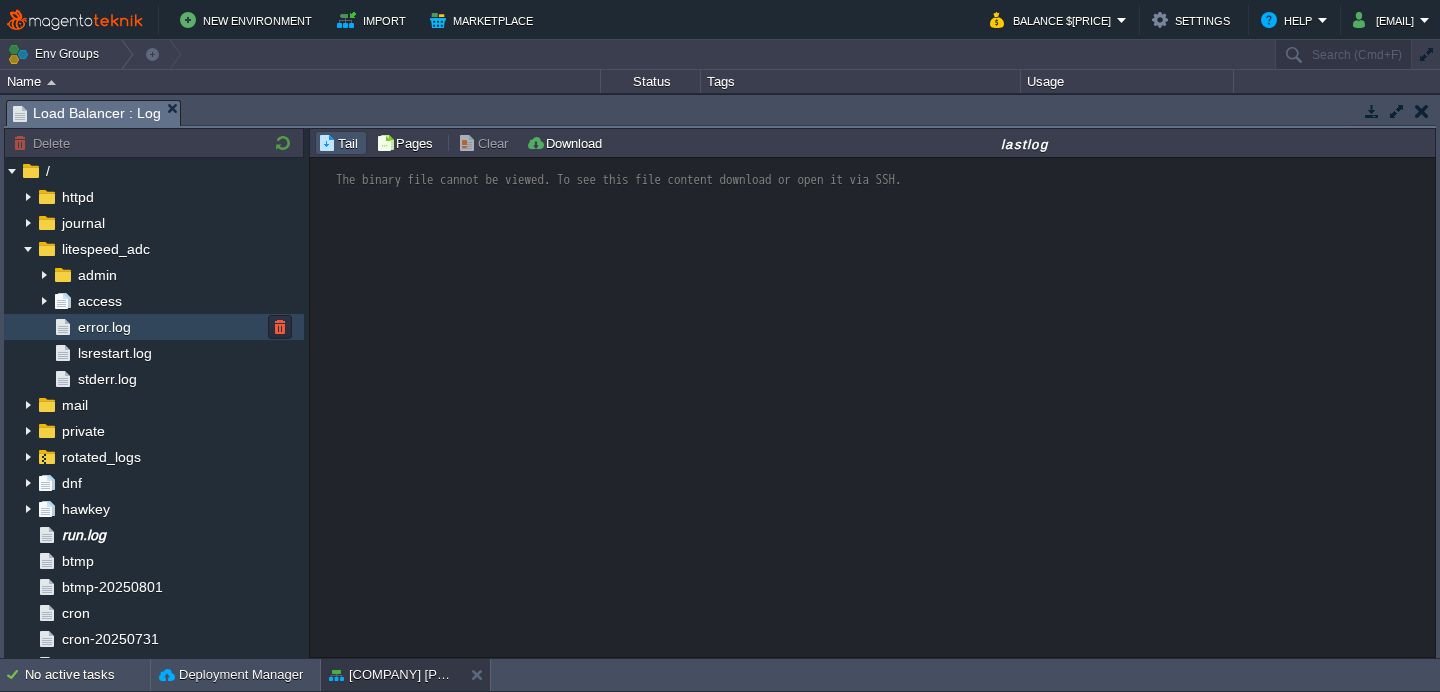 click at bounding box center (63, 327) 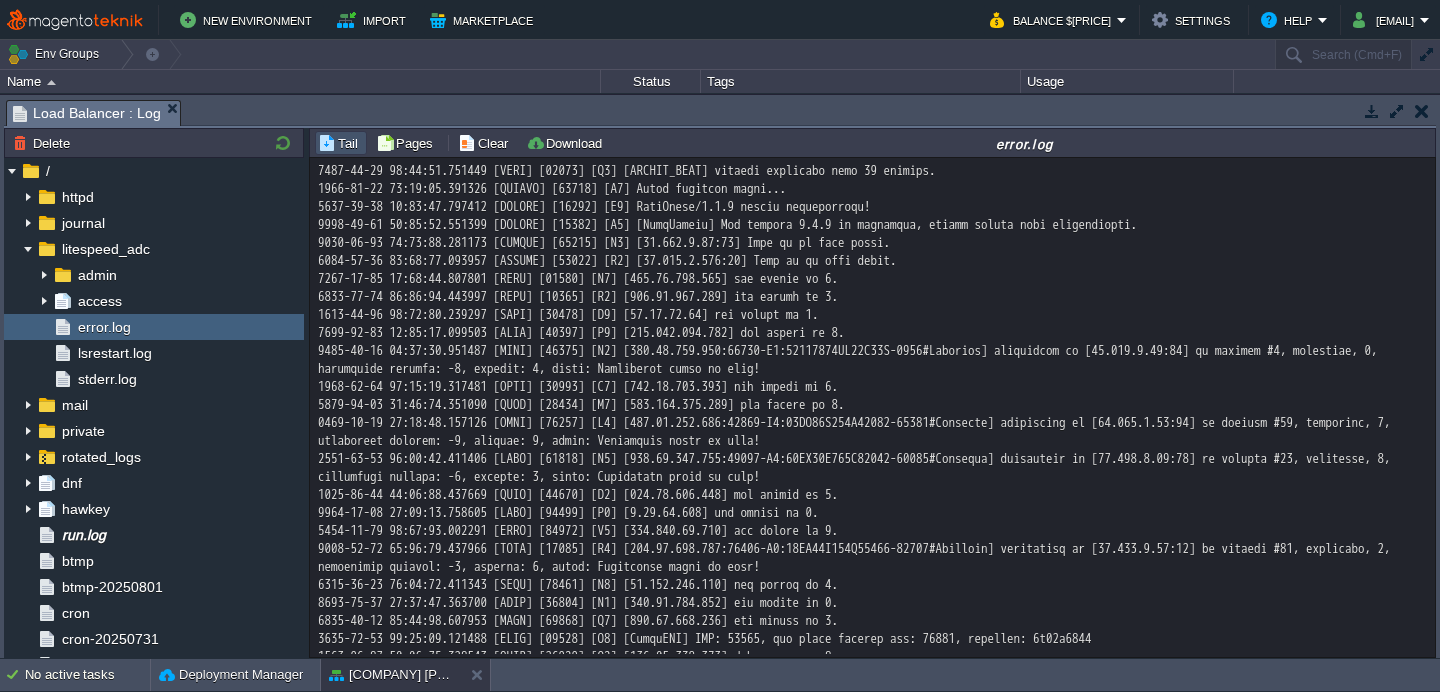 scroll, scrollTop: 14848, scrollLeft: 0, axis: vertical 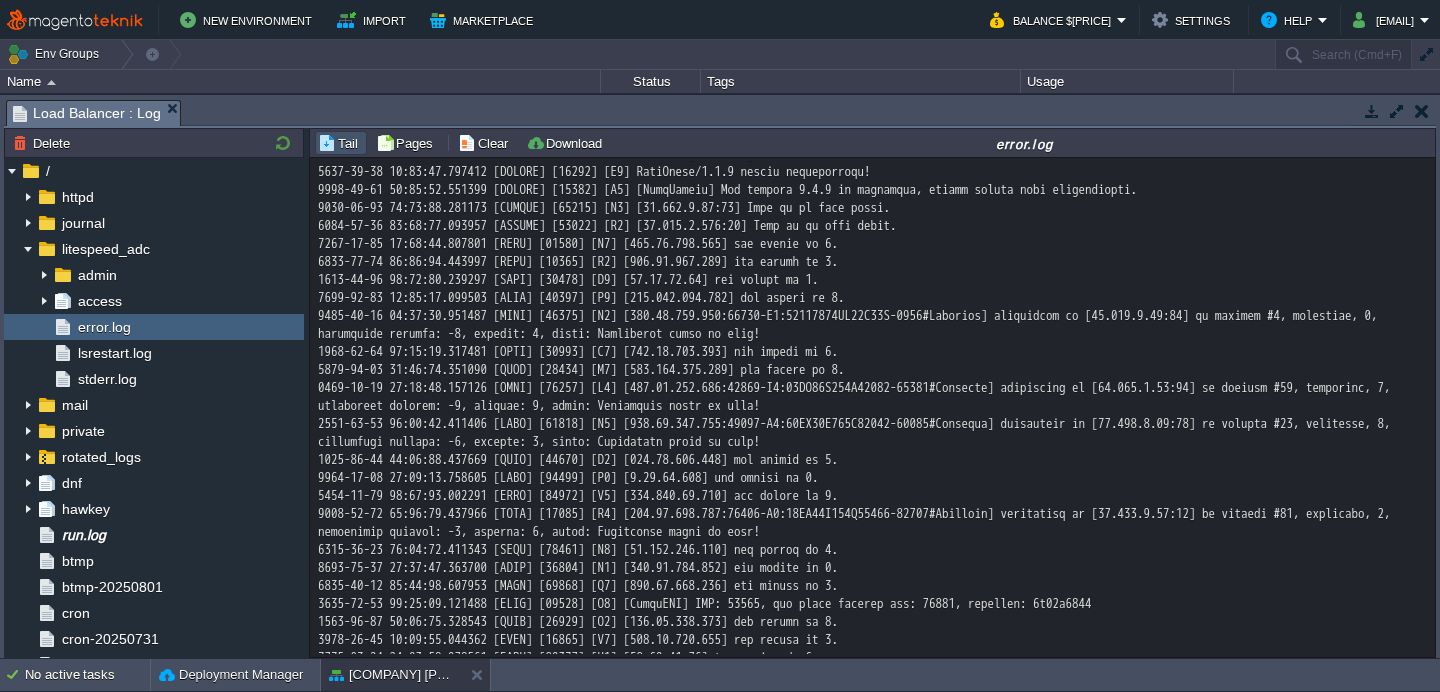 click at bounding box center [1422, 111] 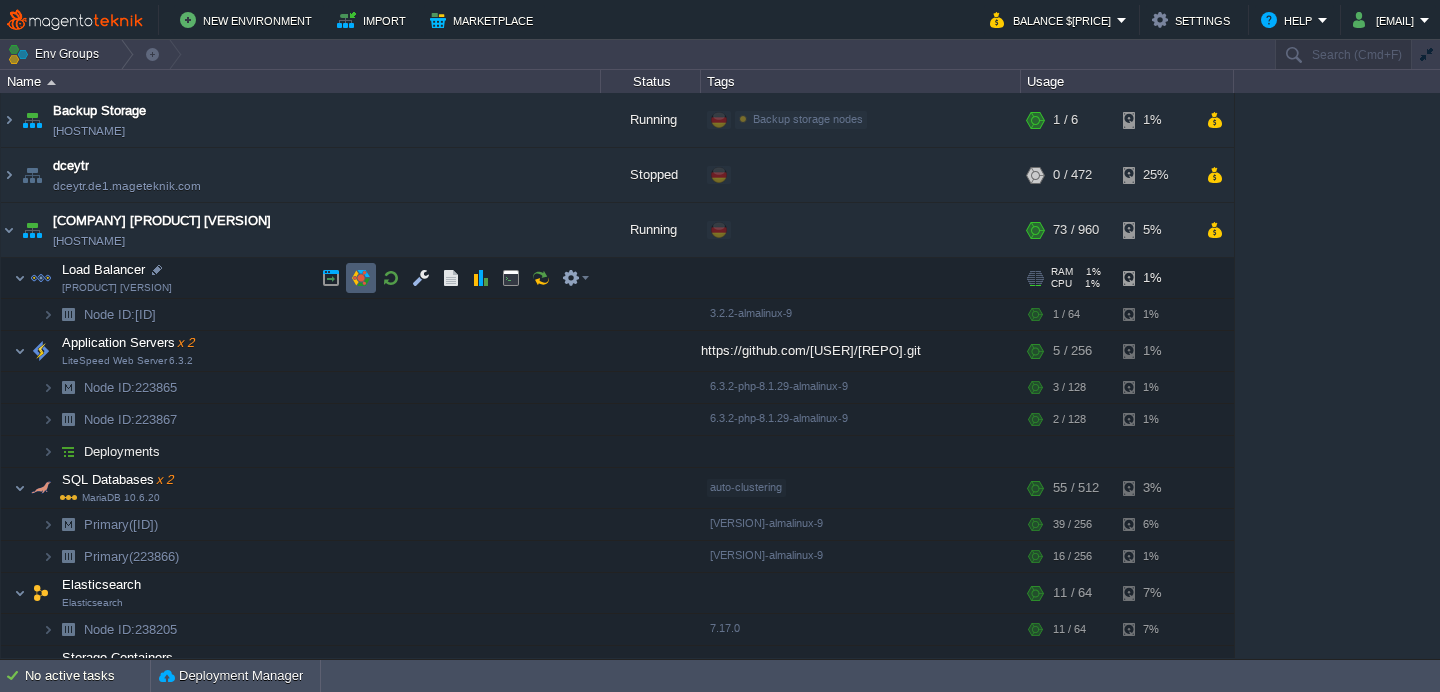 click at bounding box center [361, 278] 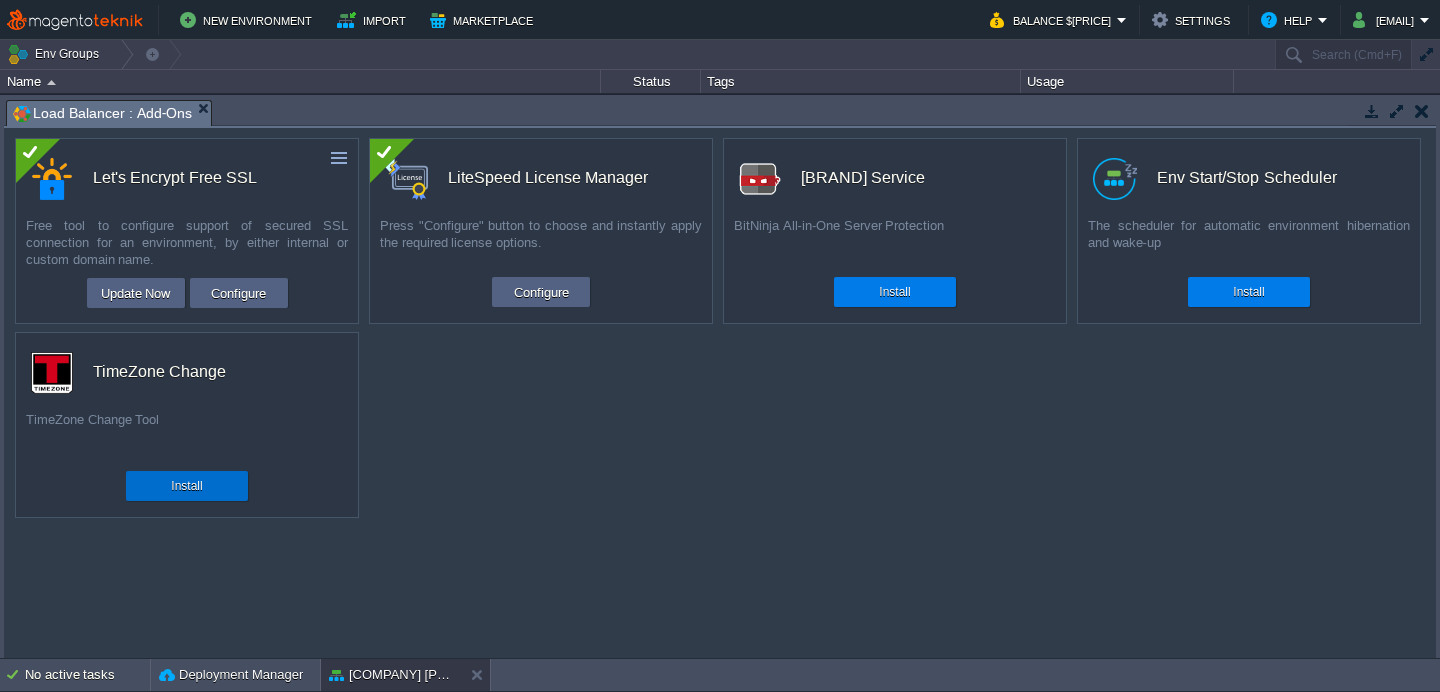 click on "Install" at bounding box center (186, 486) 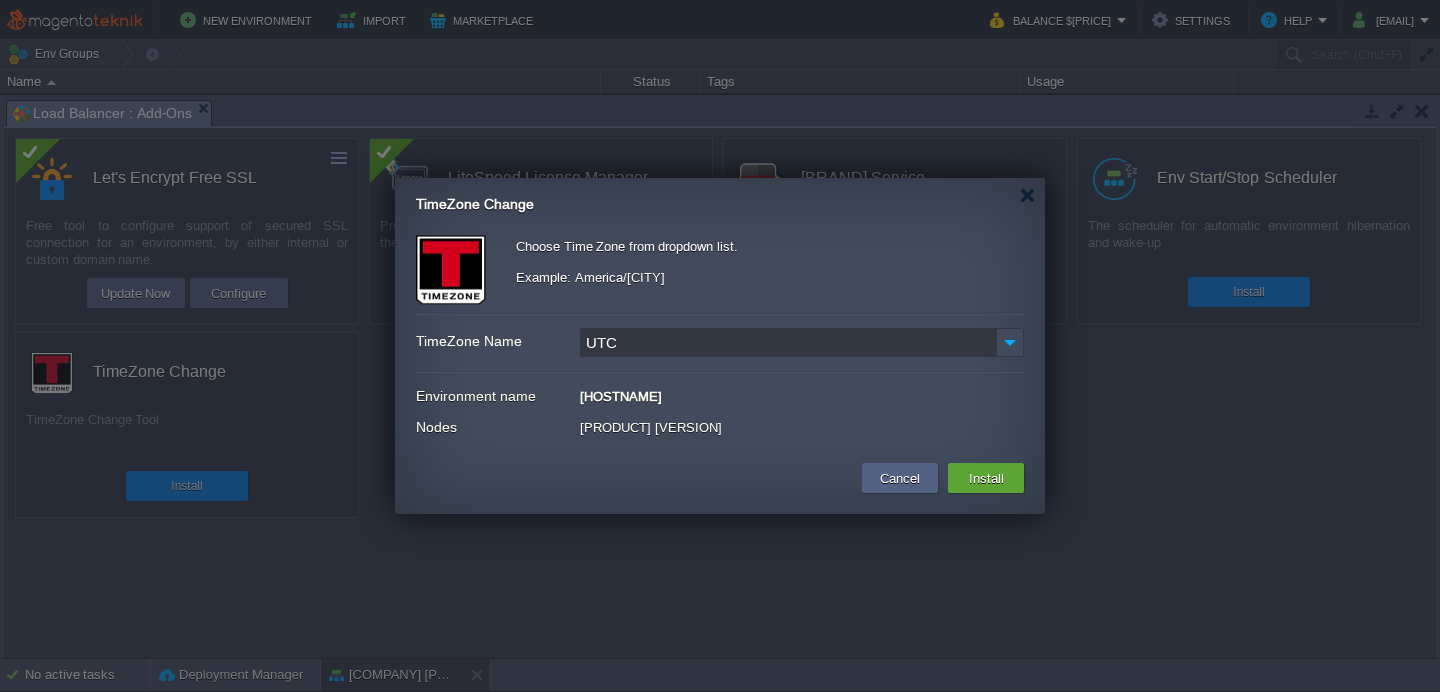 click on "UTC" at bounding box center (788, 342) 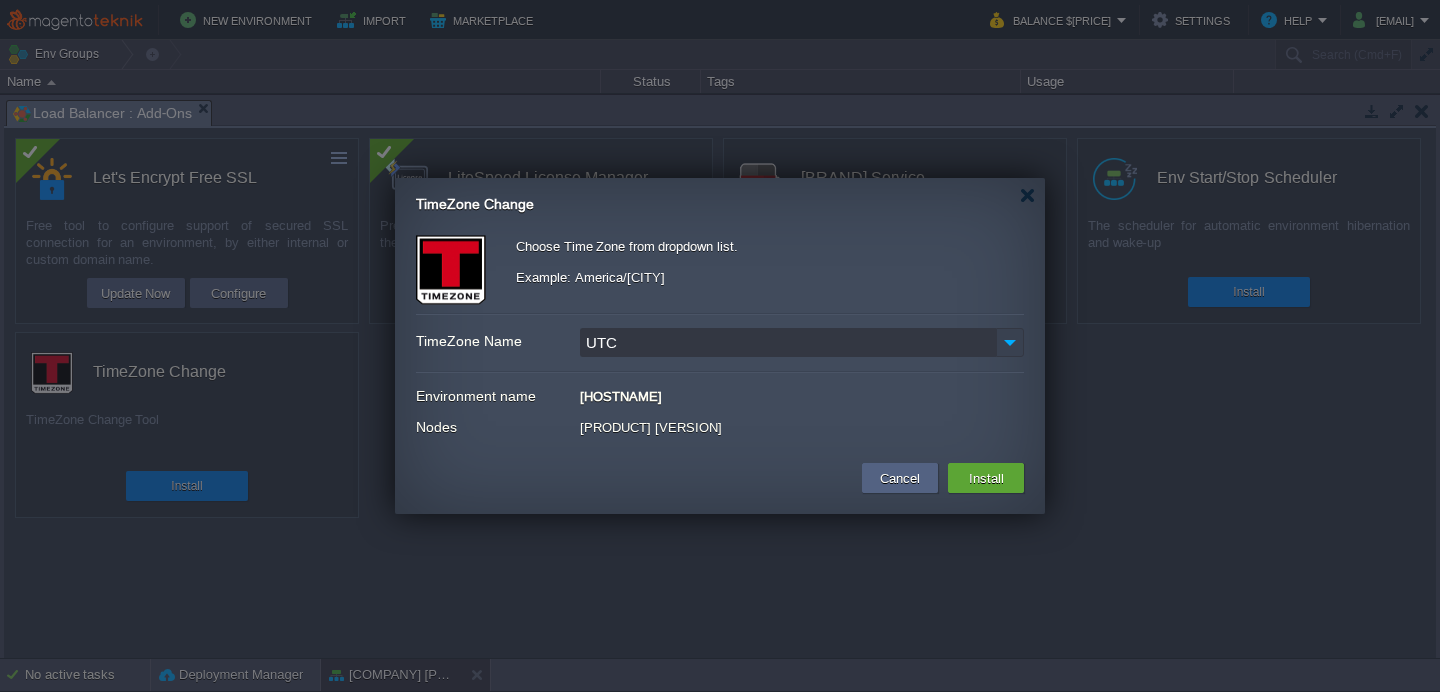 click at bounding box center (1010, 342) 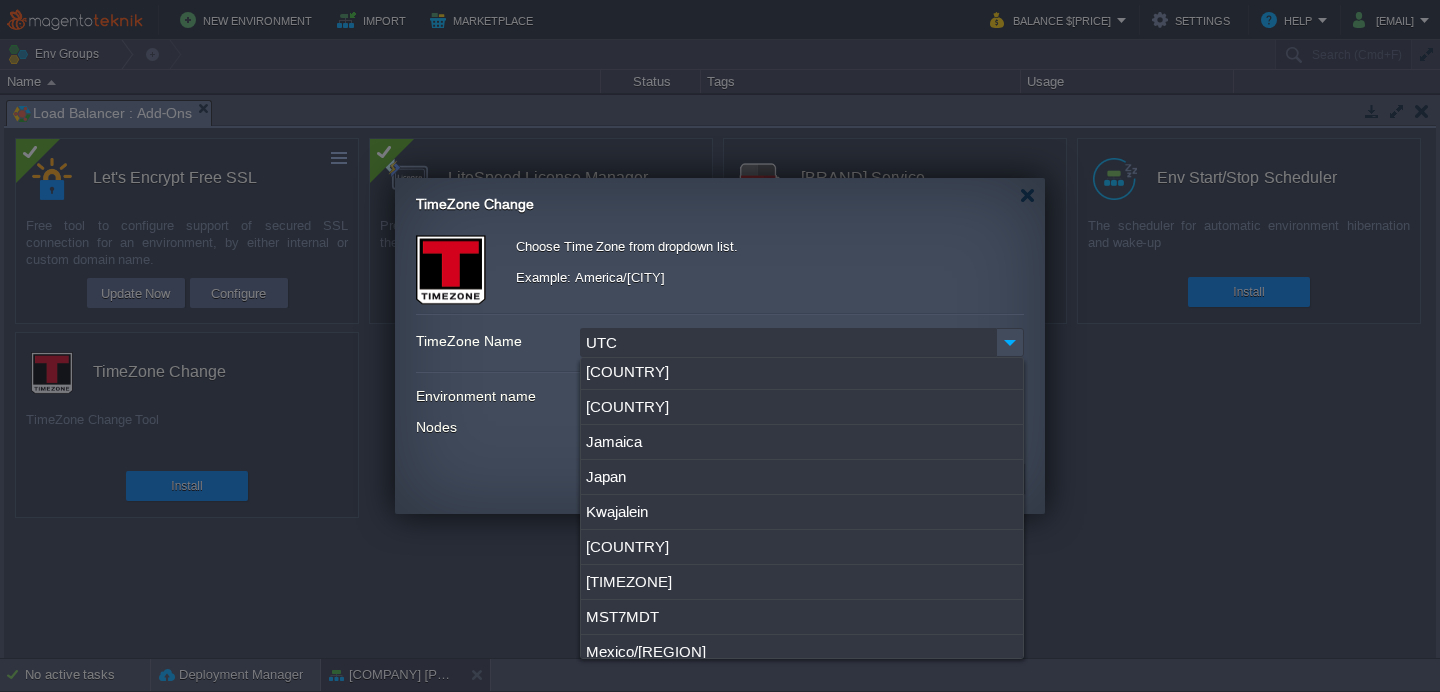 scroll, scrollTop: 17735, scrollLeft: 0, axis: vertical 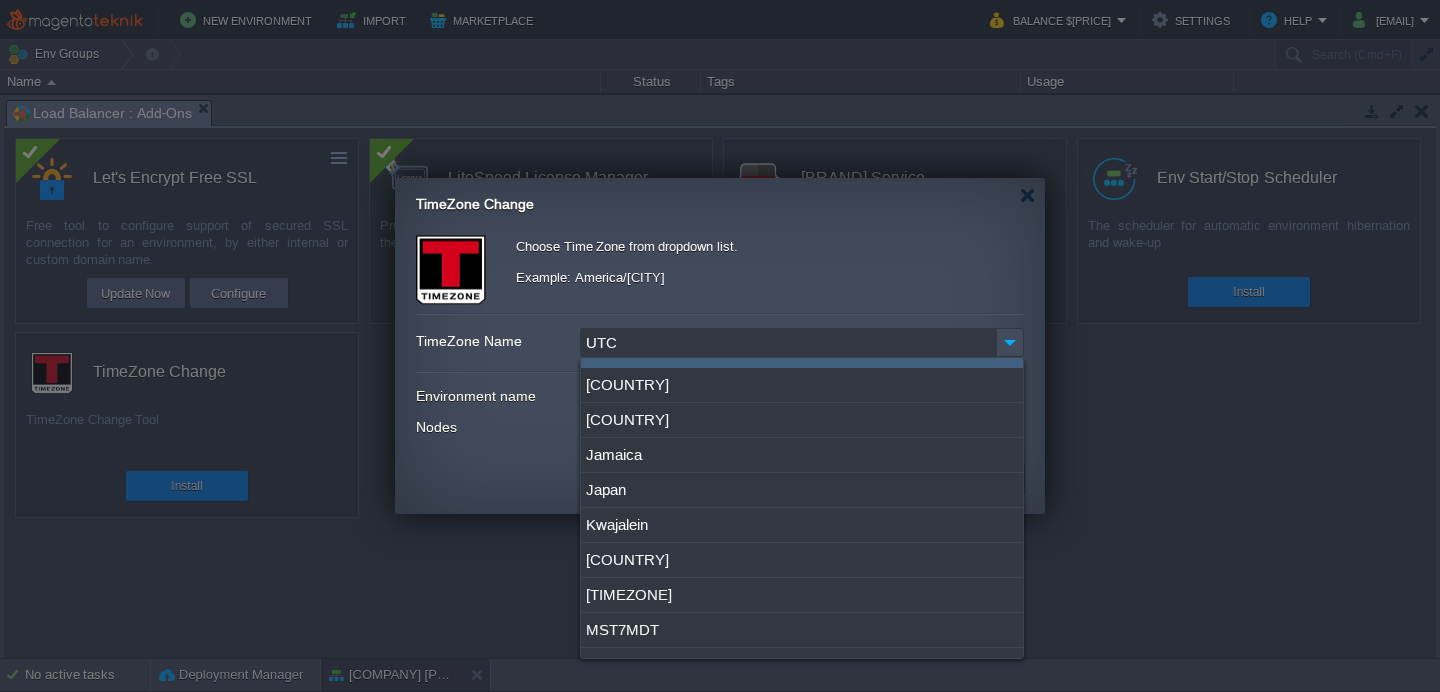 click on "UTC" at bounding box center [788, 342] 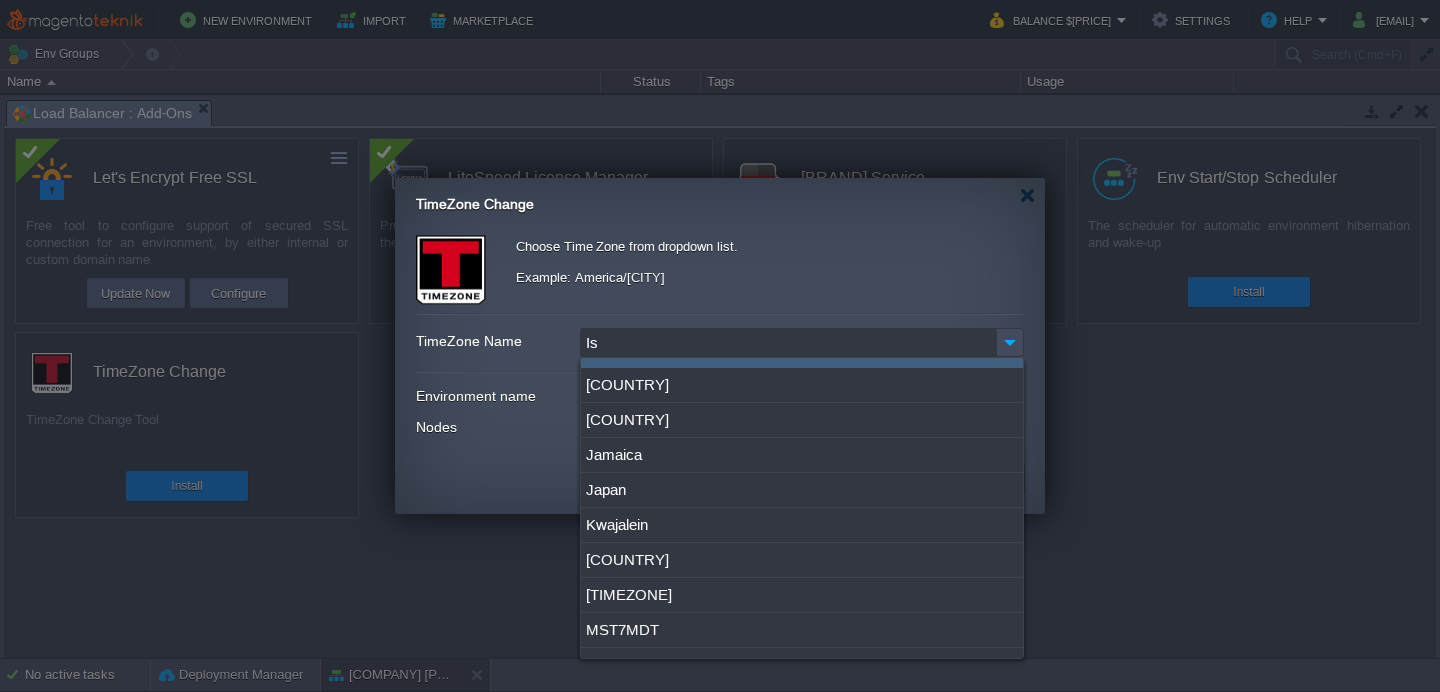 scroll, scrollTop: 0, scrollLeft: 0, axis: both 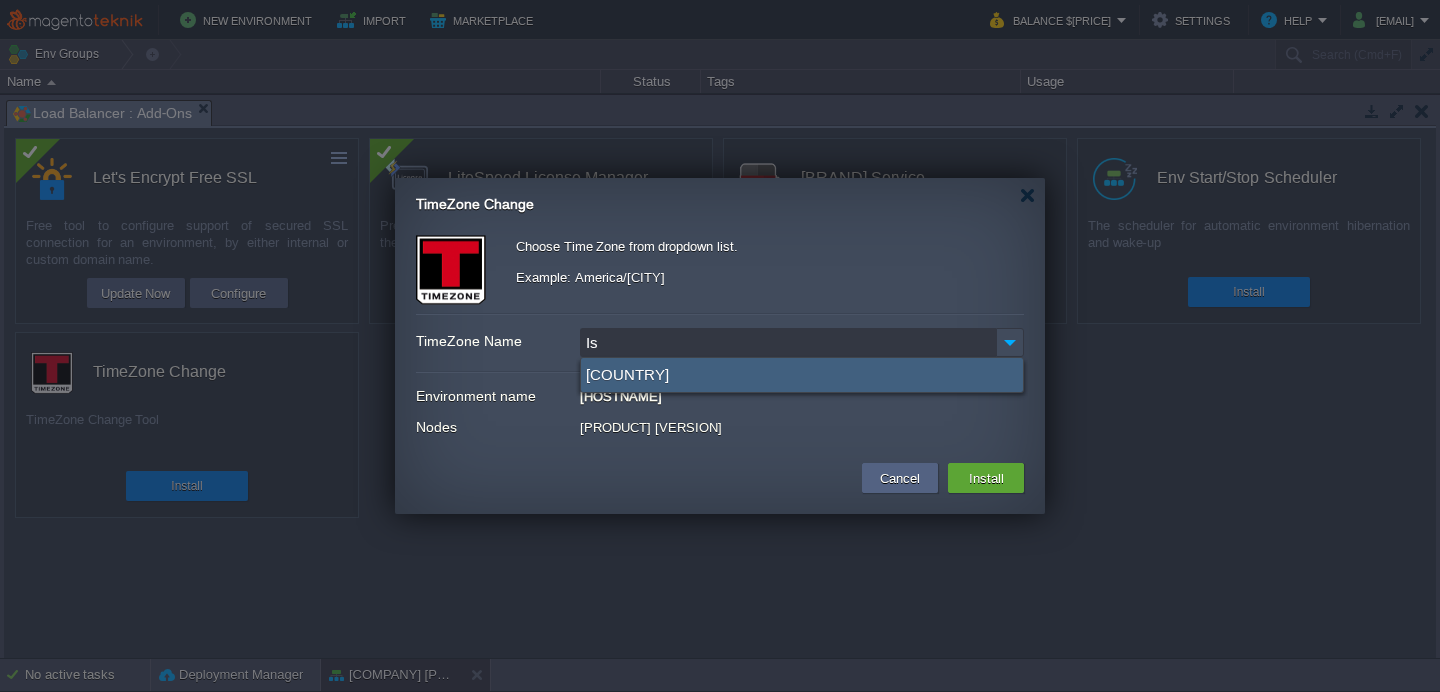 type on "I" 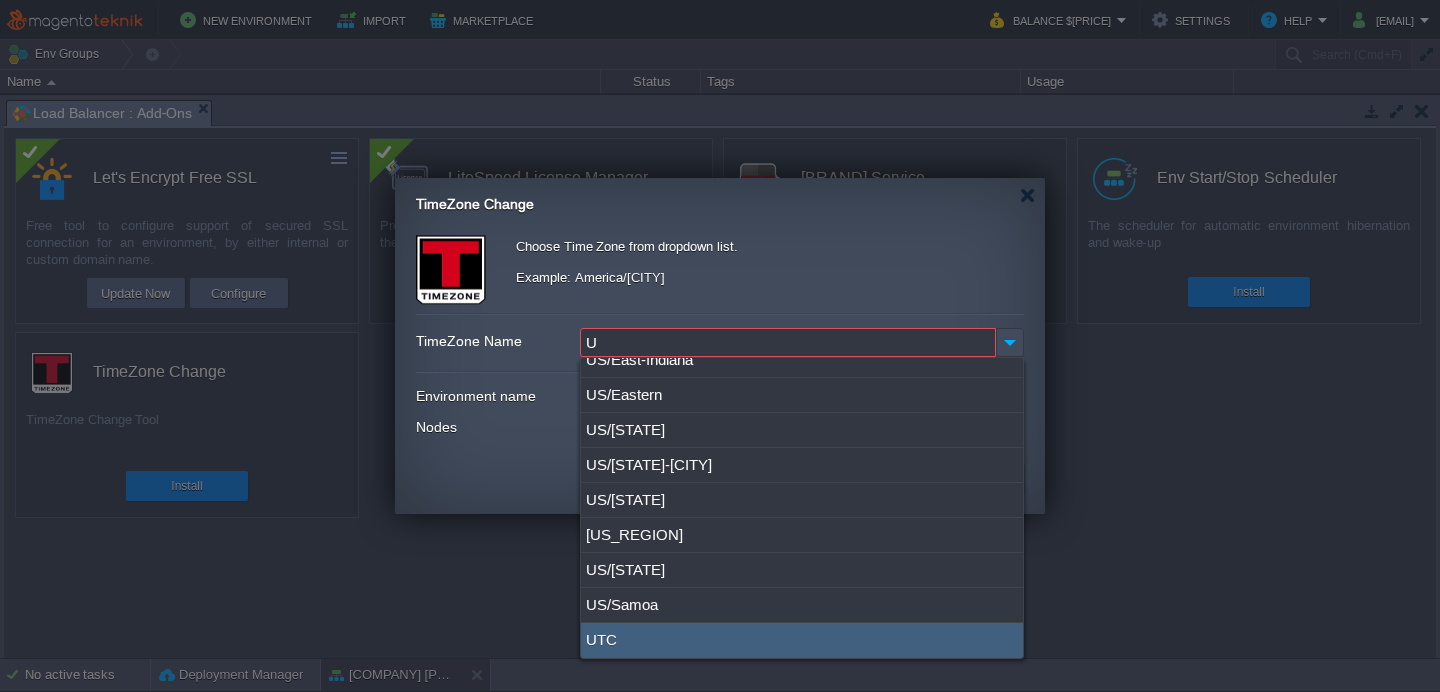 scroll, scrollTop: 0, scrollLeft: 0, axis: both 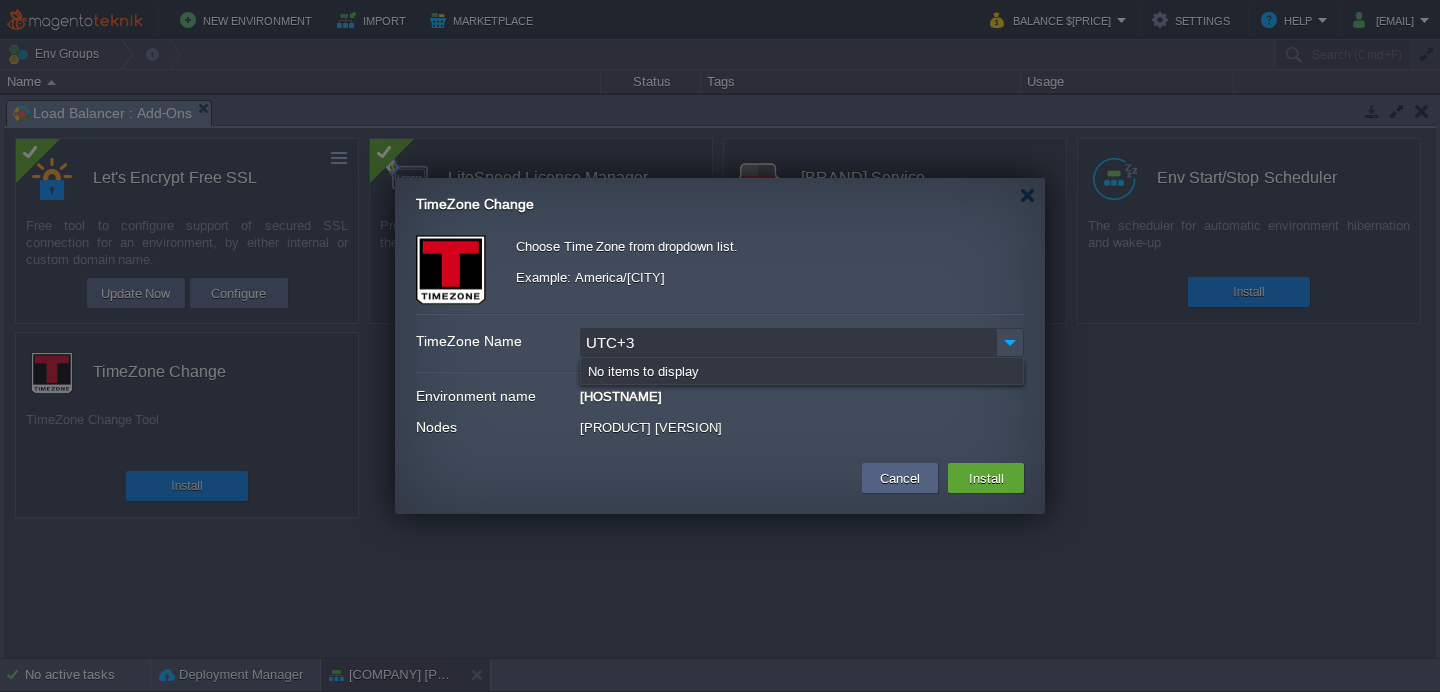 type on "UTC+3" 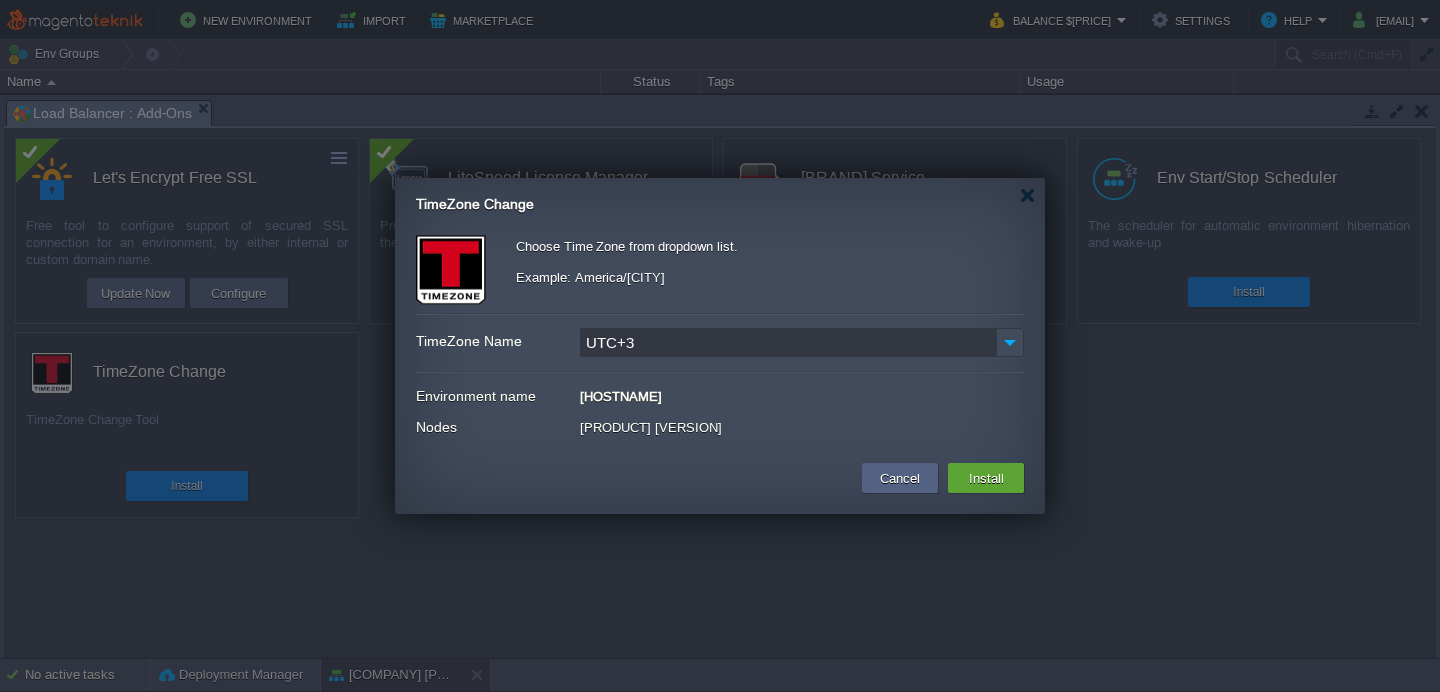 type 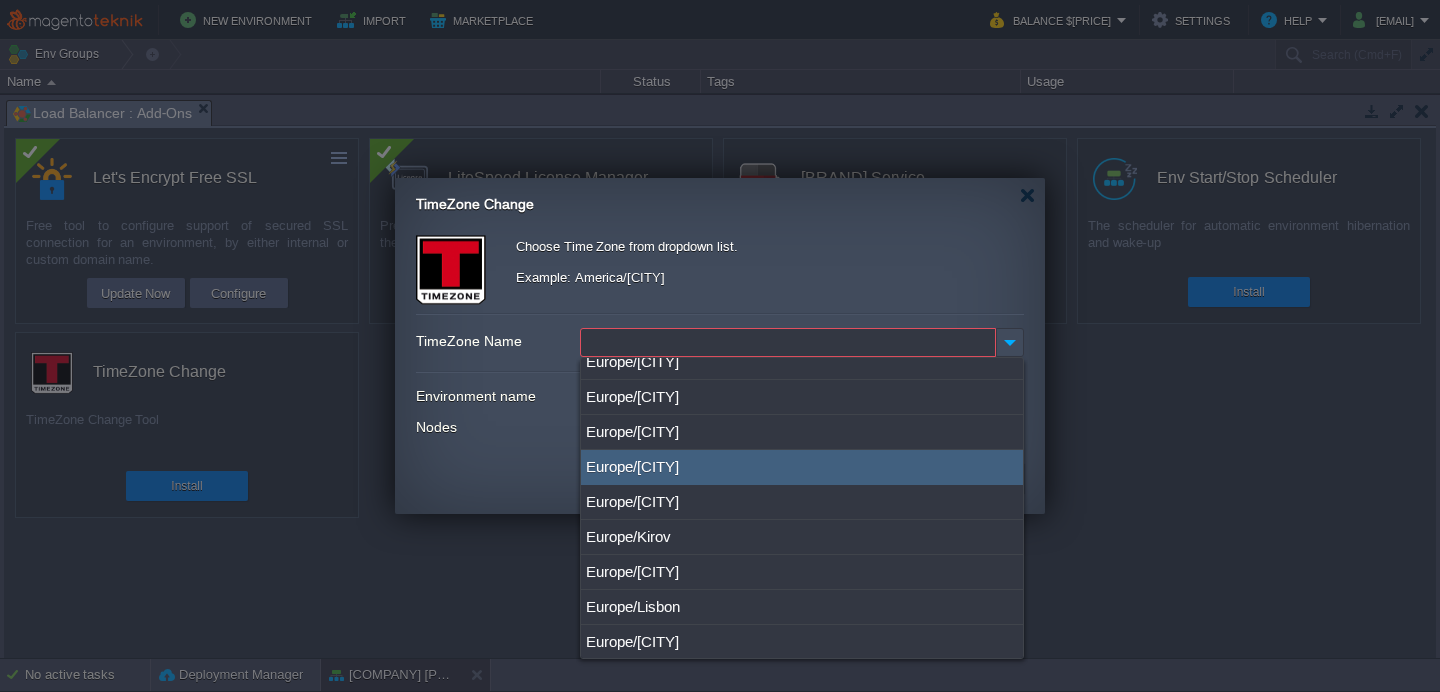 scroll, scrollTop: 15470, scrollLeft: 0, axis: vertical 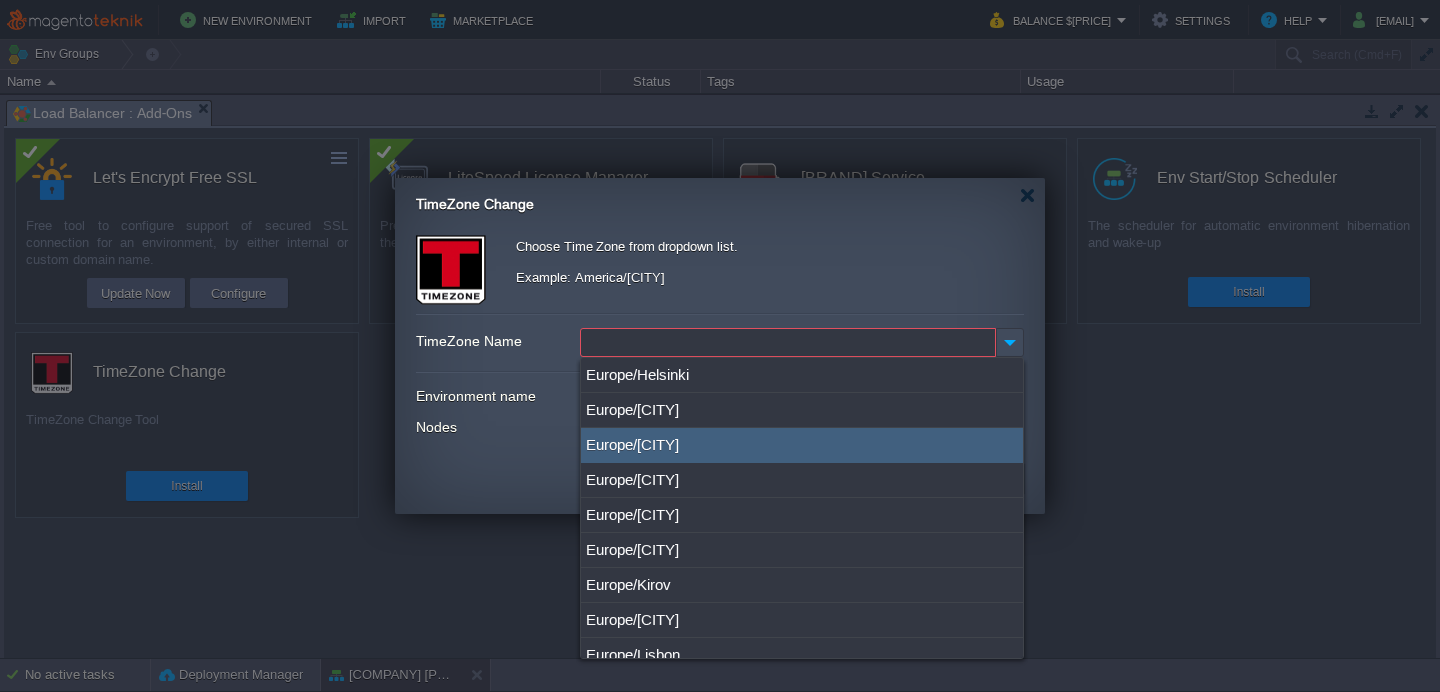 click on "Europe/[CITY]" at bounding box center (802, 445) 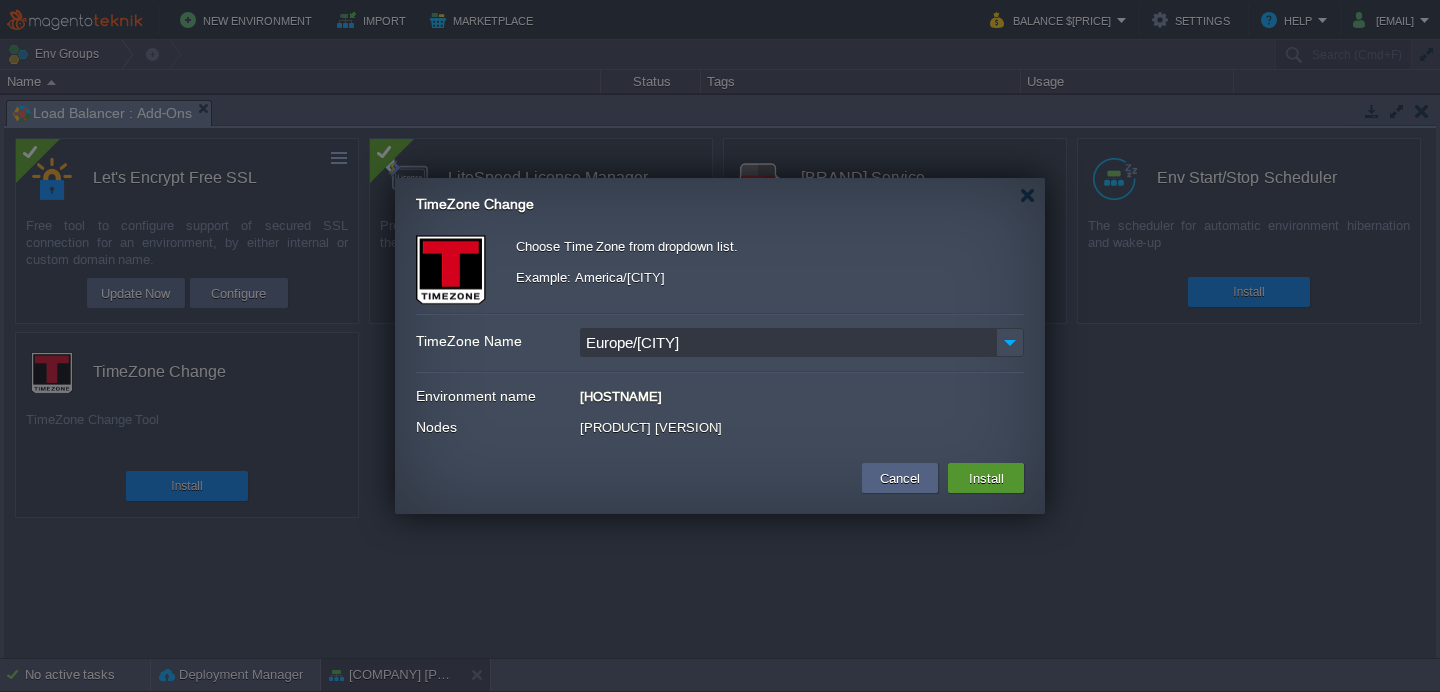 click on "Install" at bounding box center [986, 478] 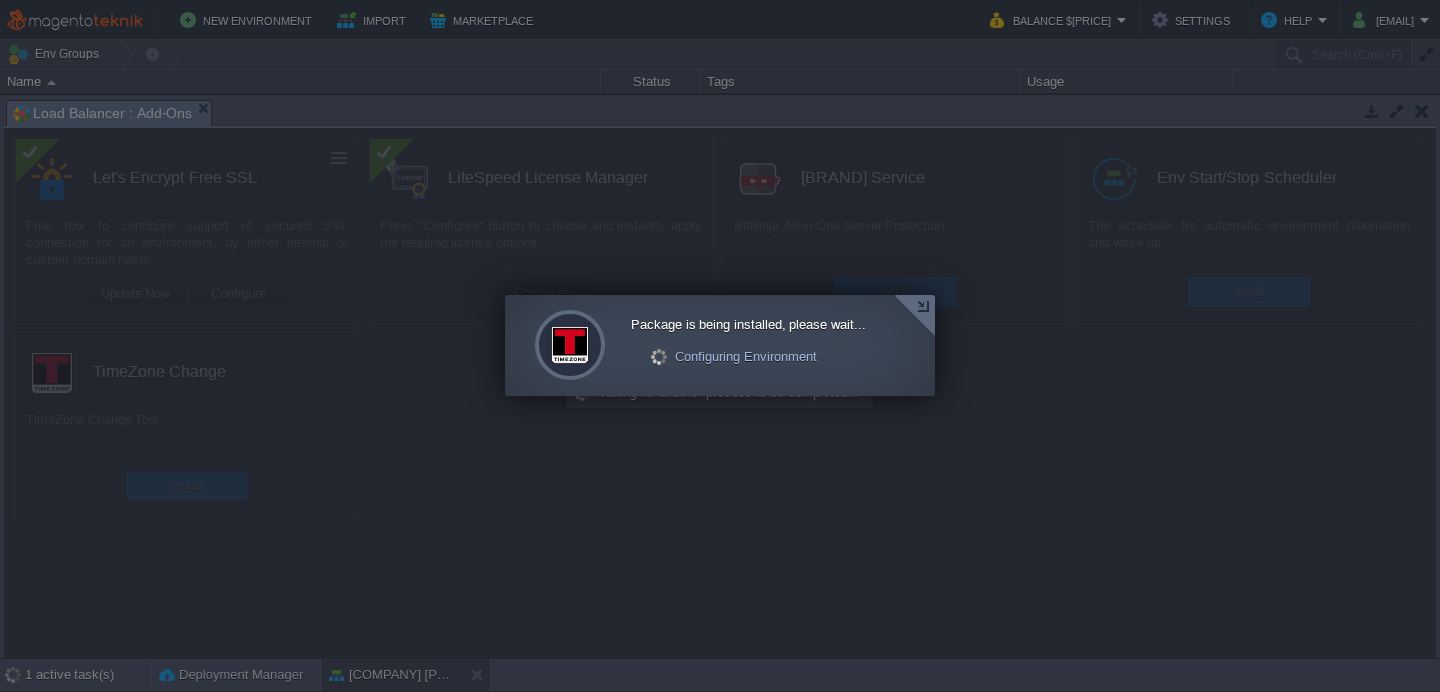scroll, scrollTop: 525, scrollLeft: 0, axis: vertical 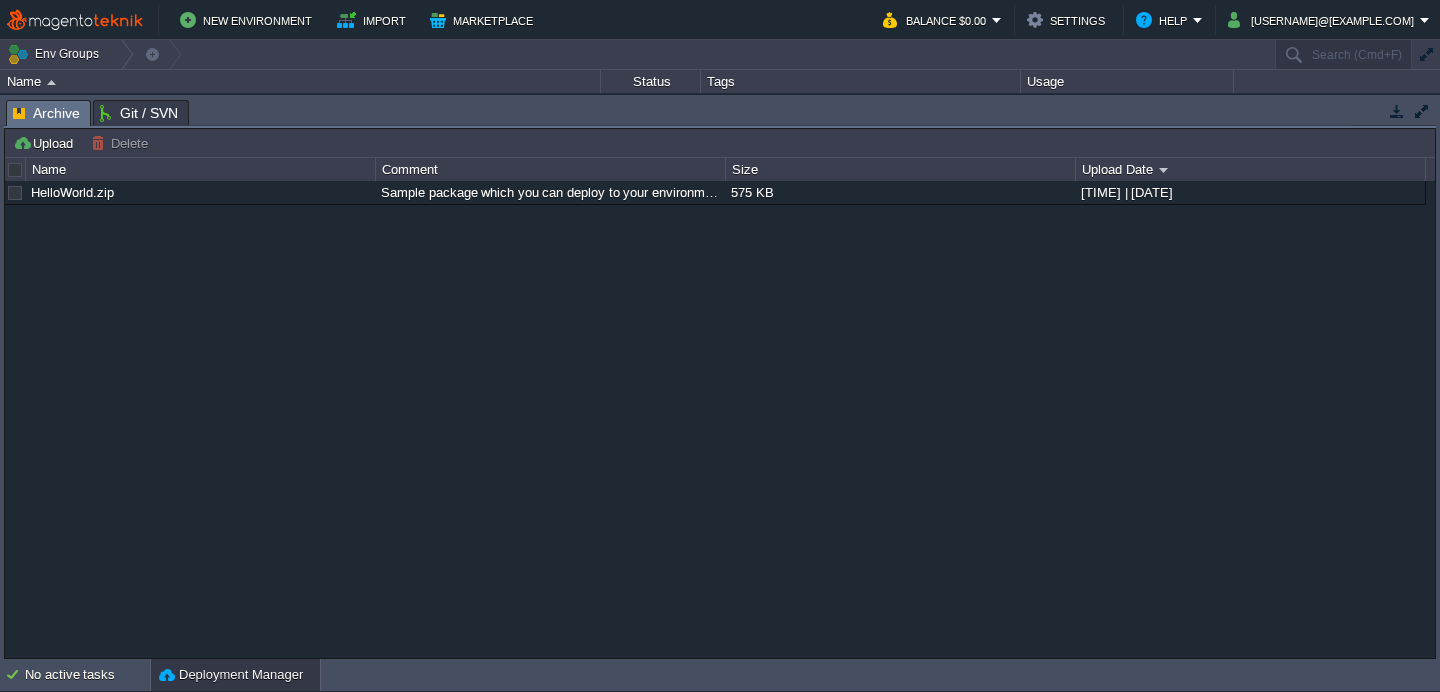 click at bounding box center [1397, 111] 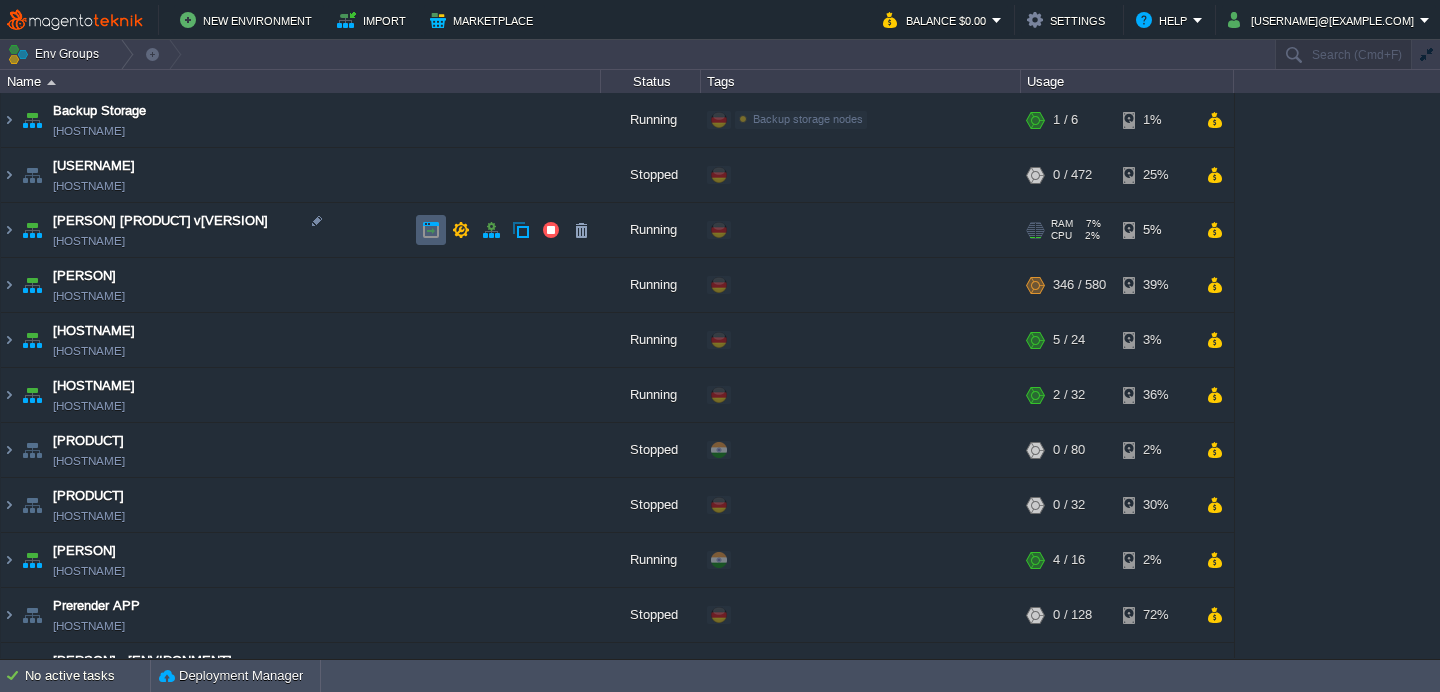 click at bounding box center [431, 230] 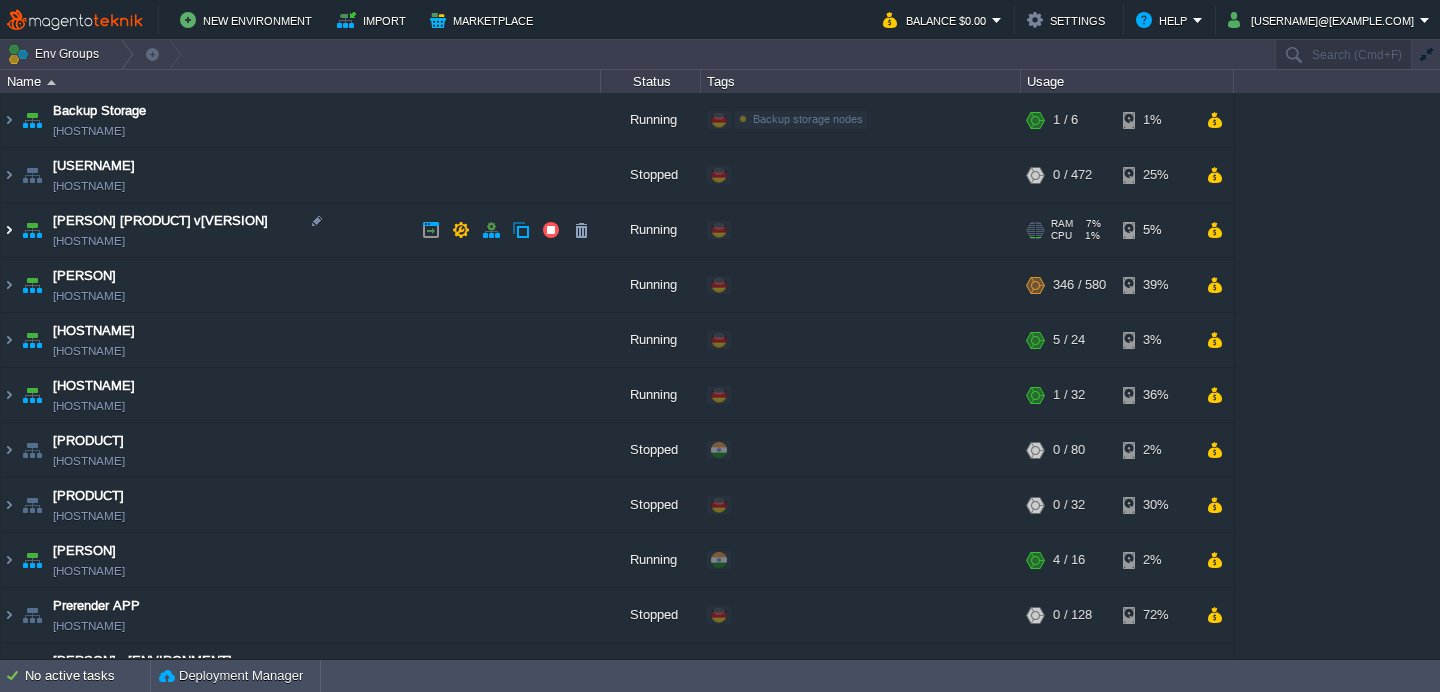 click at bounding box center [9, 230] 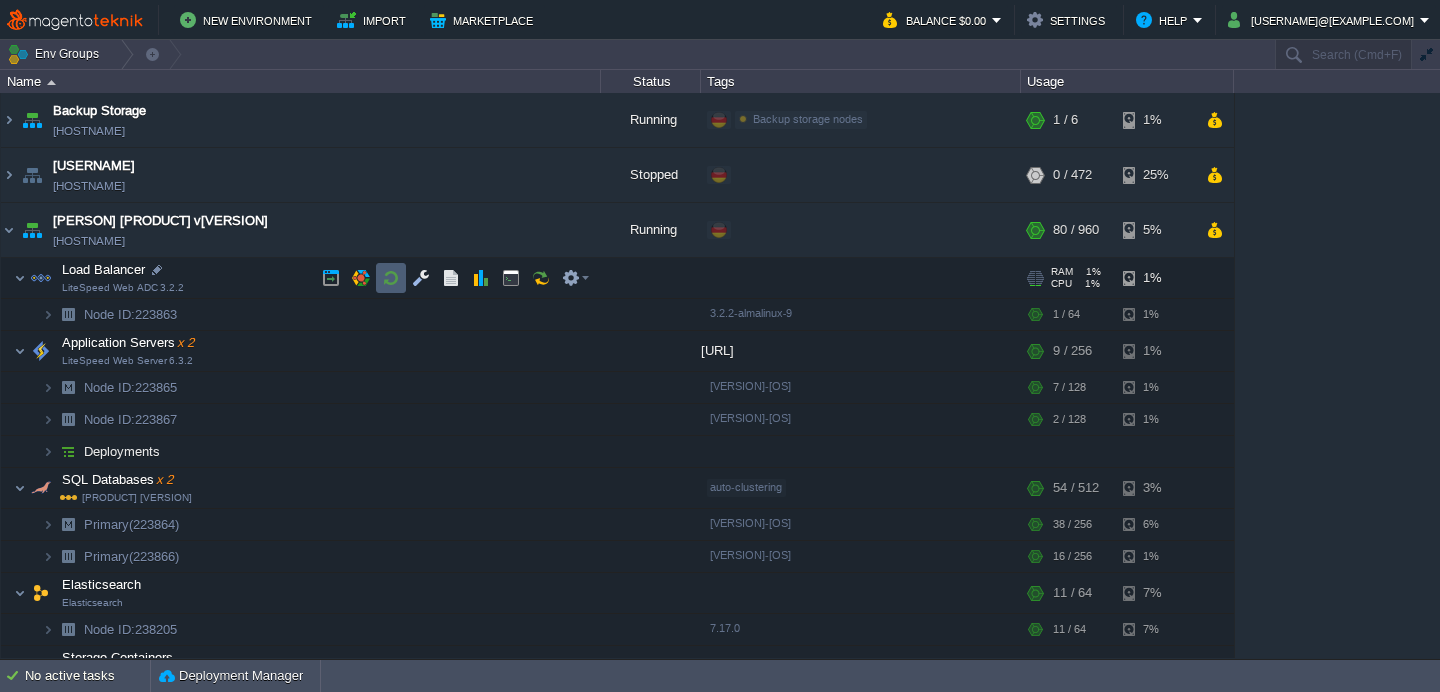 click at bounding box center [391, 278] 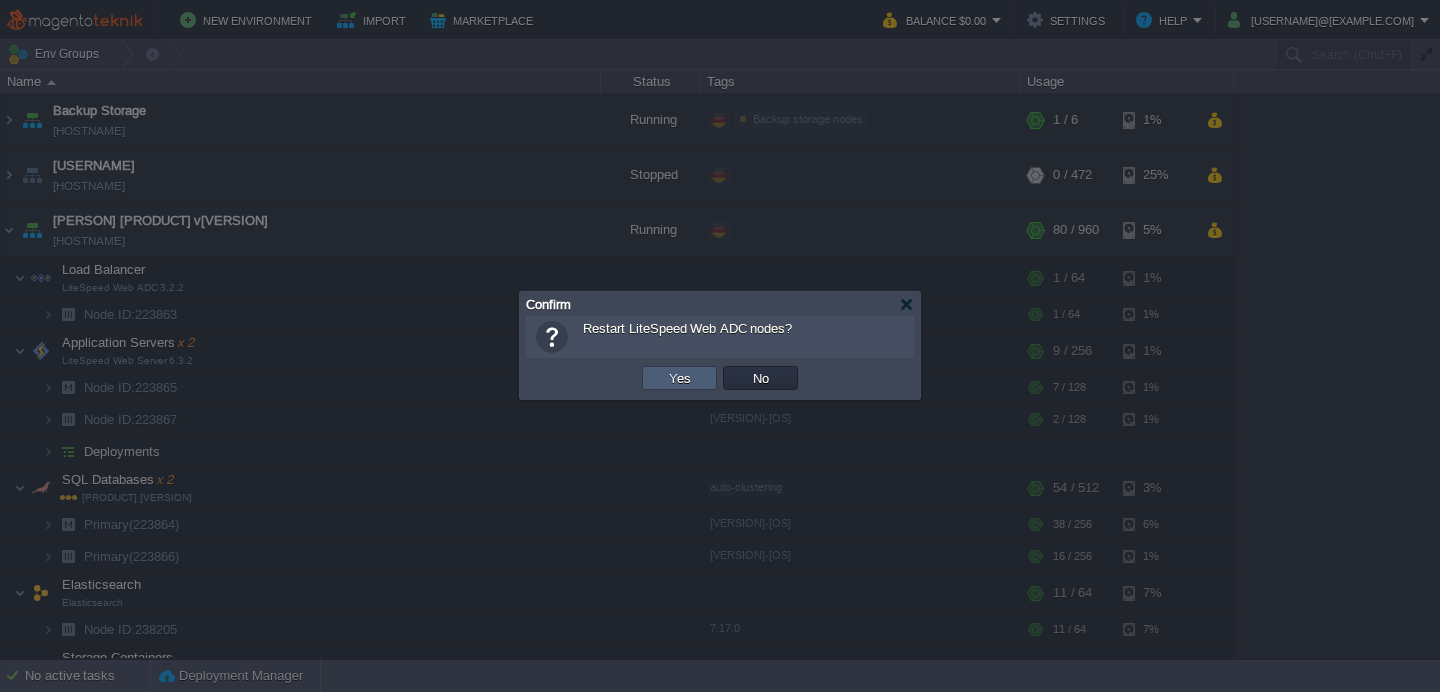 click on "Yes" at bounding box center [680, 378] 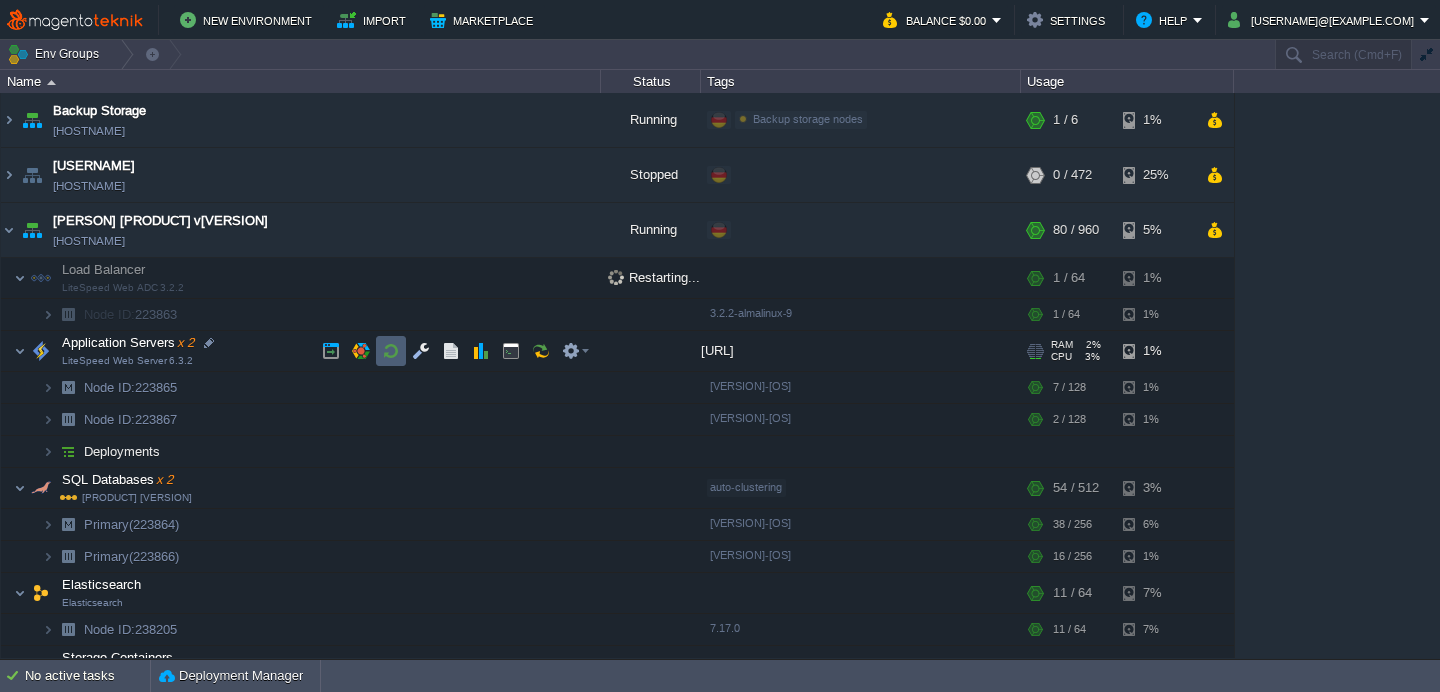 click at bounding box center (391, 351) 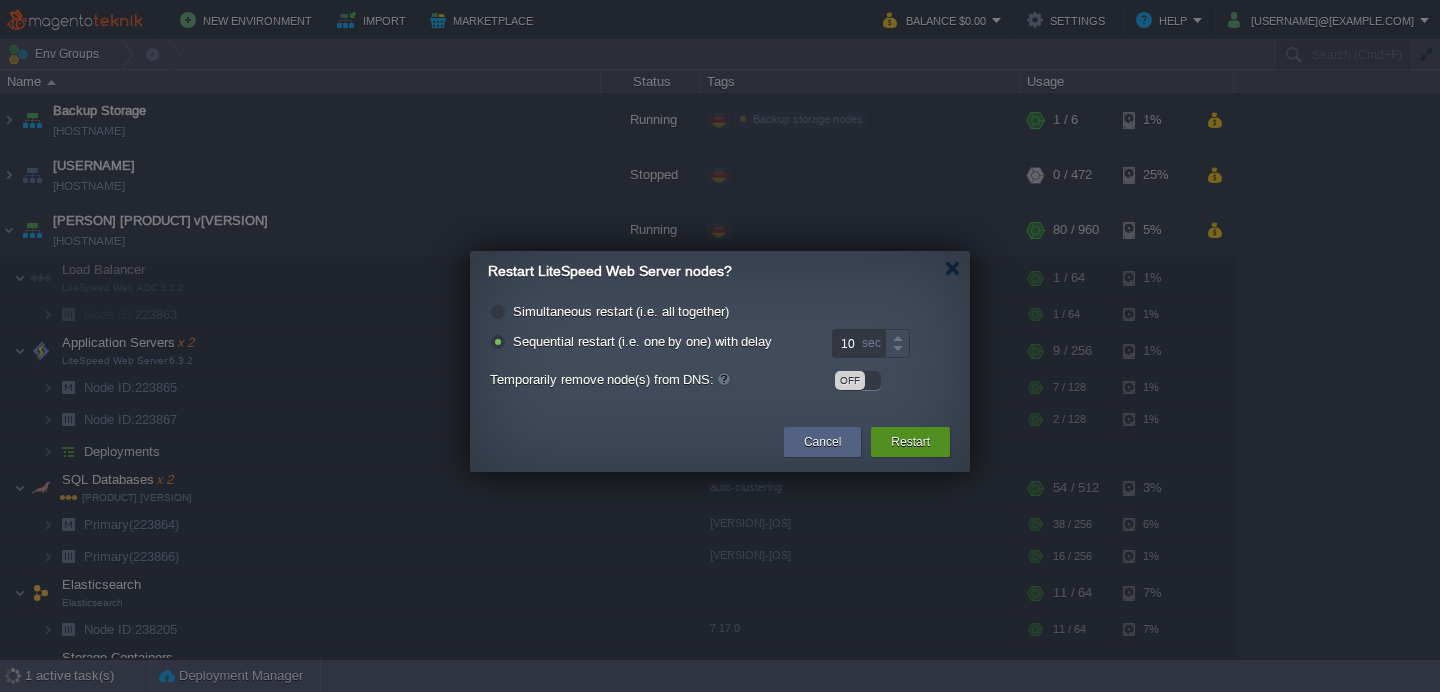 click on "Restart" at bounding box center [910, 442] 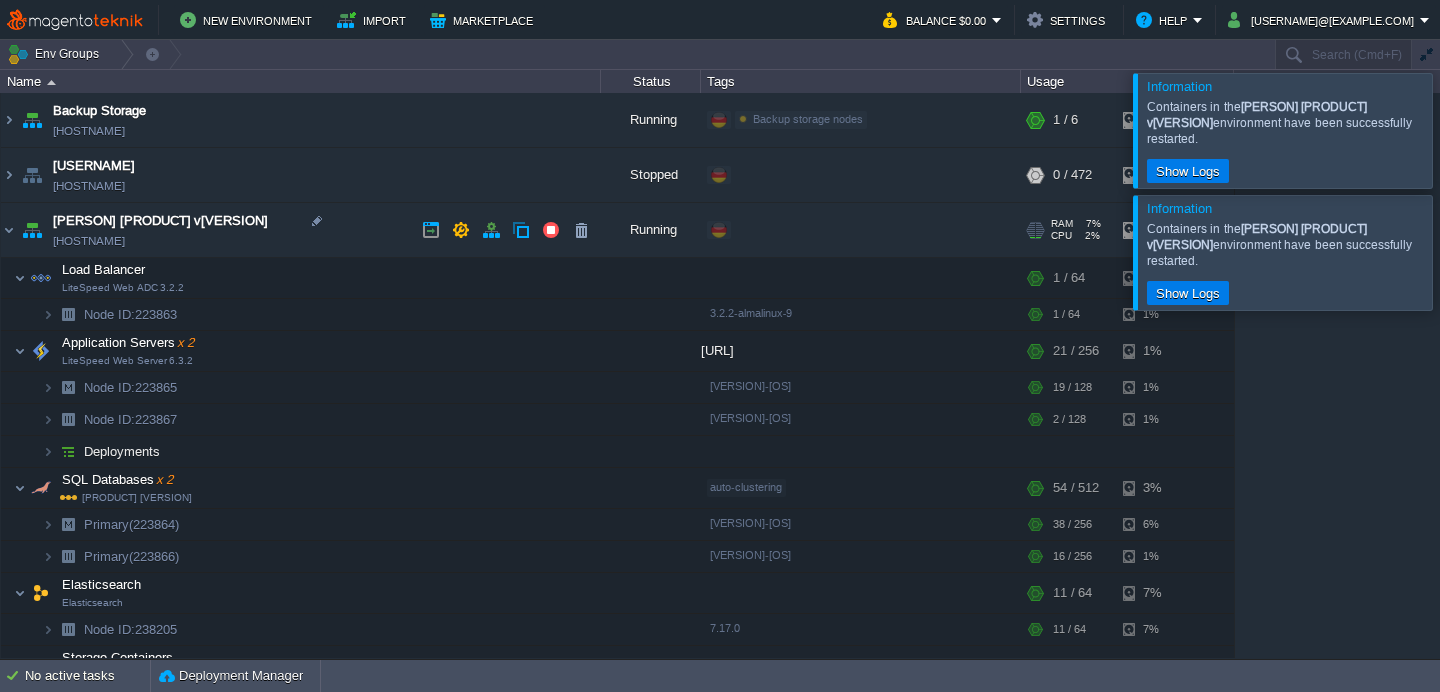 click on "[HOSTNAME]" at bounding box center (89, 241) 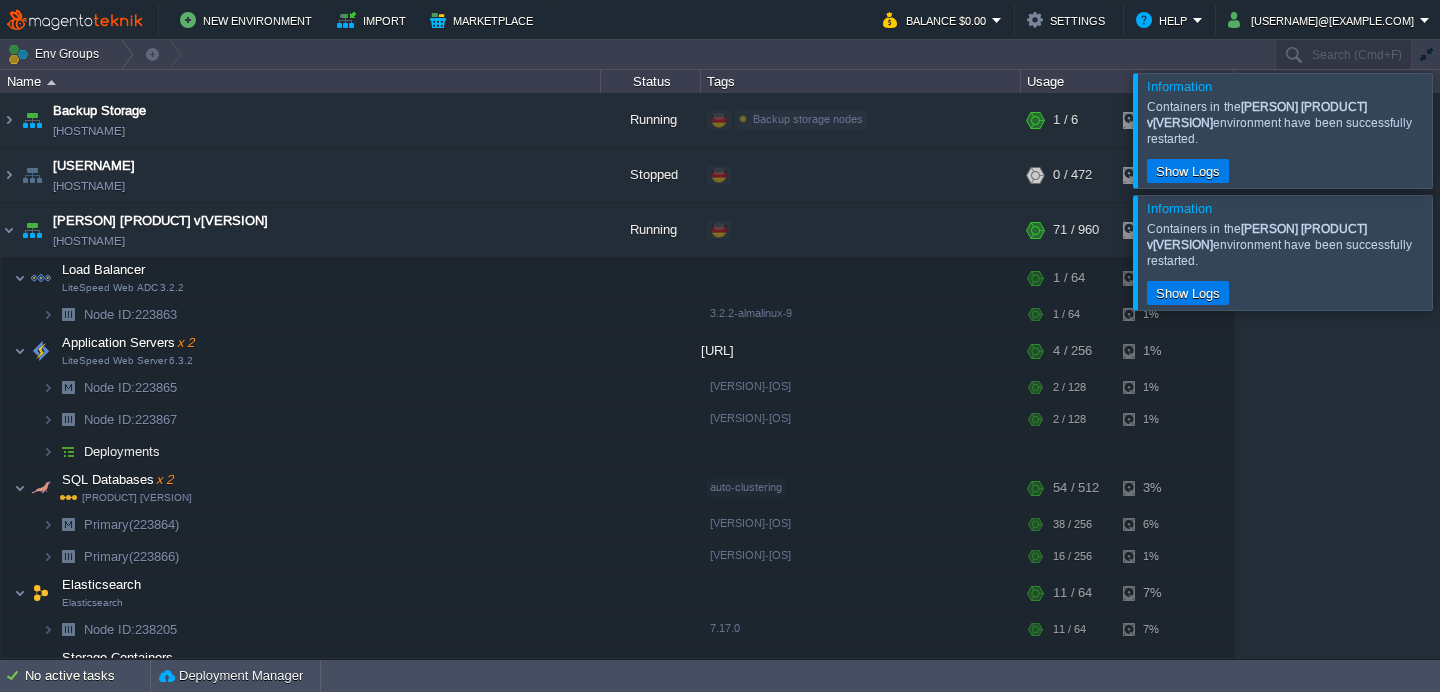 click at bounding box center (1464, 130) 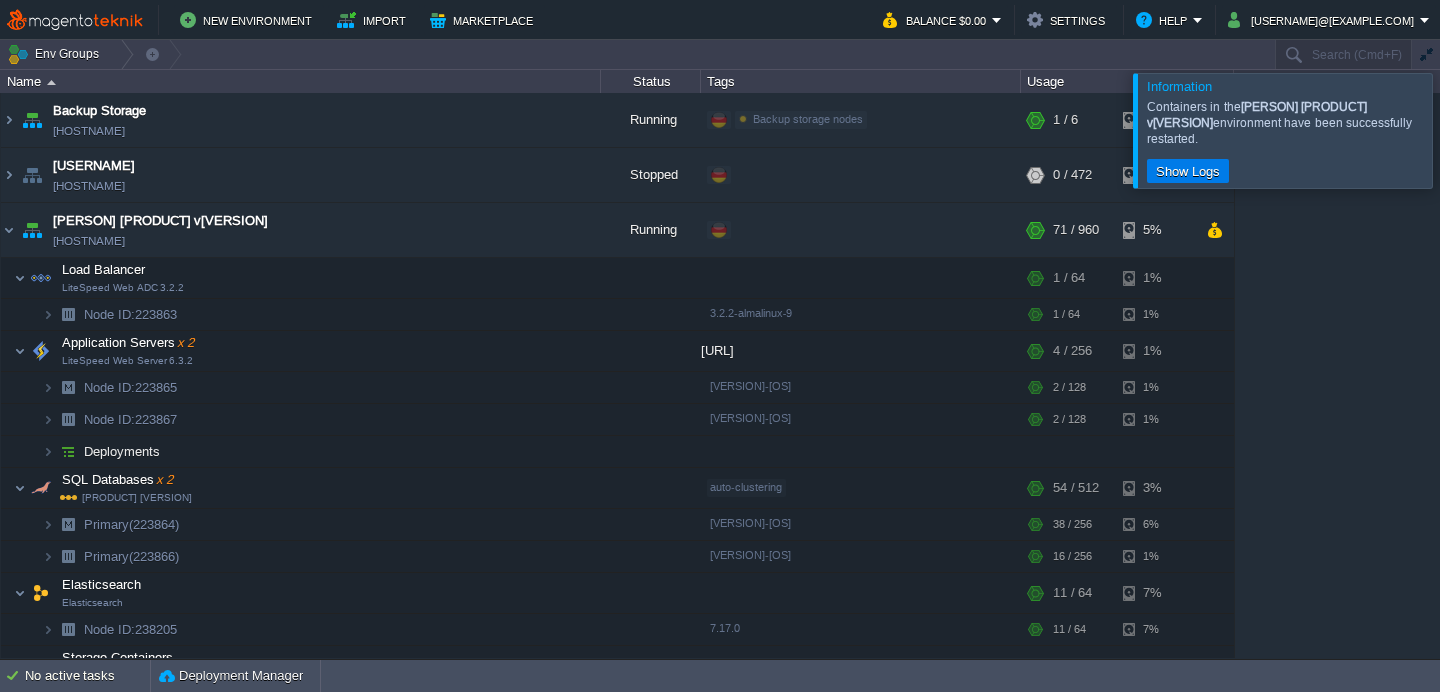 click at bounding box center [1464, 130] 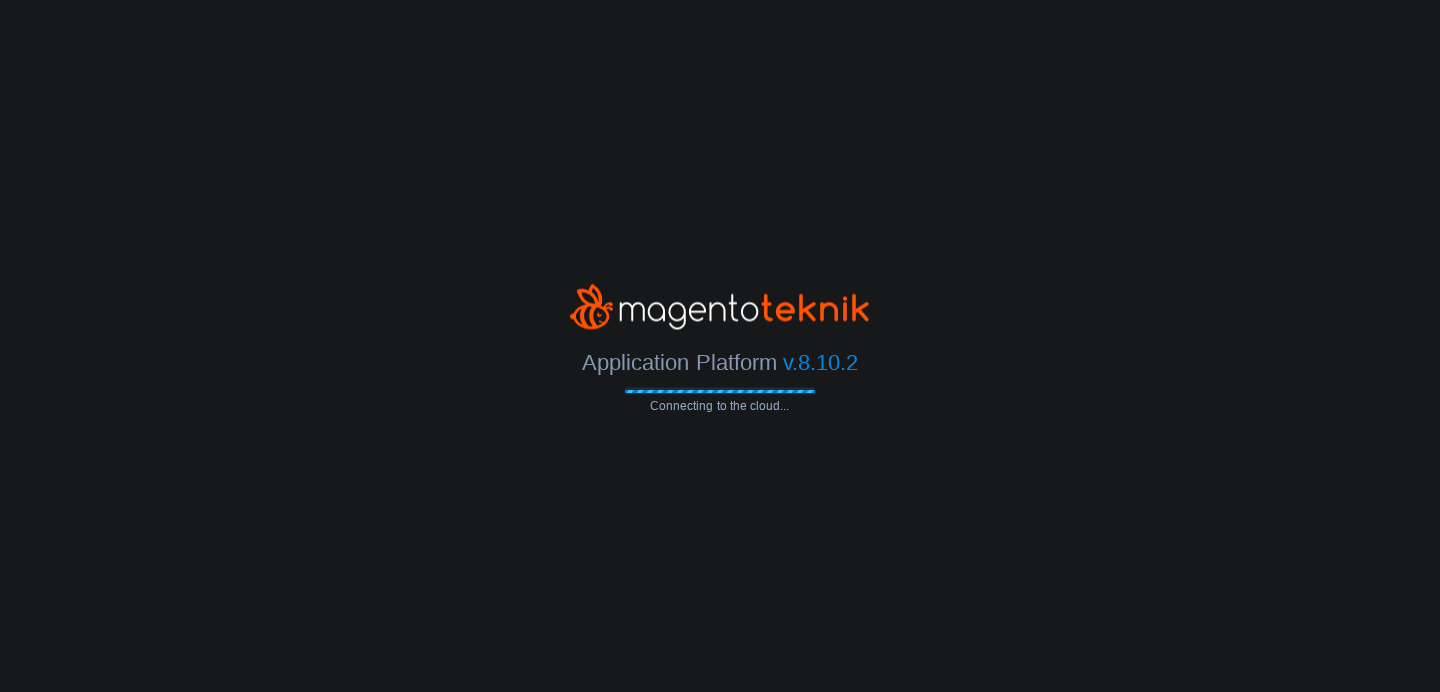 scroll, scrollTop: 0, scrollLeft: 0, axis: both 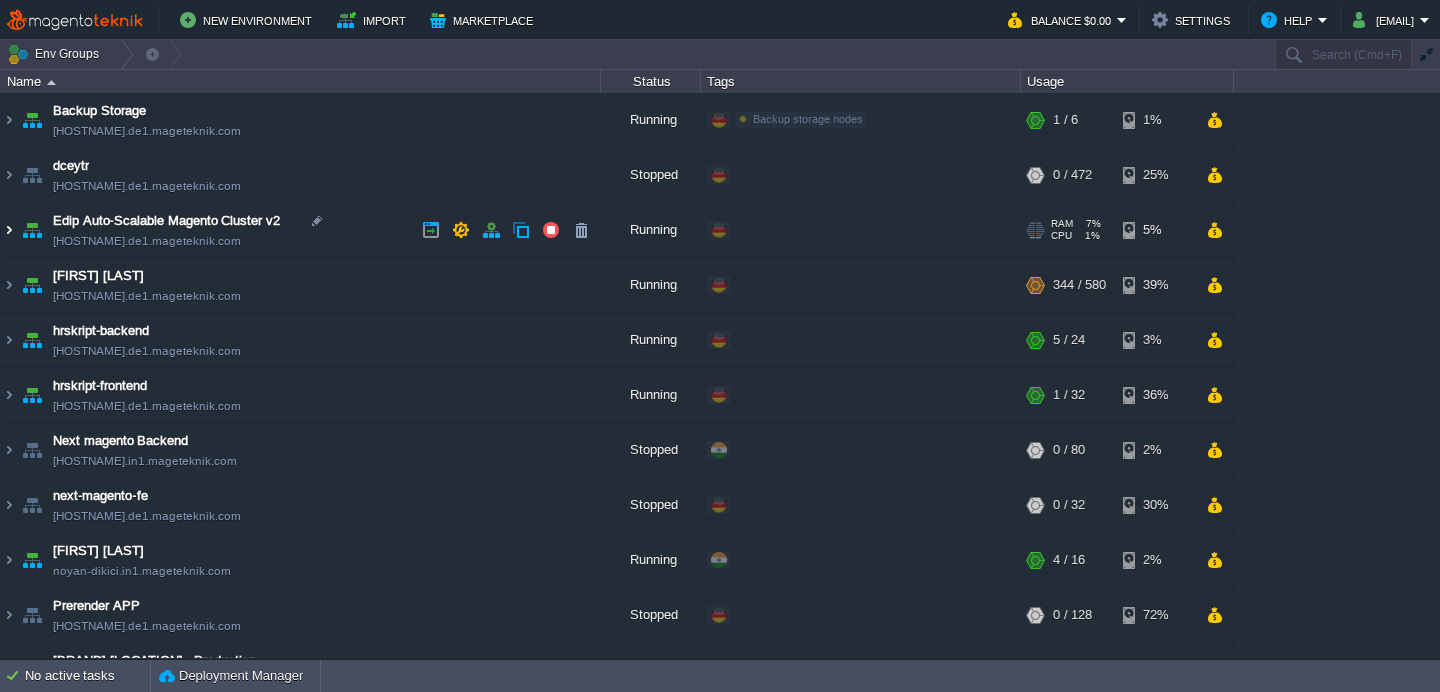 click at bounding box center [9, 230] 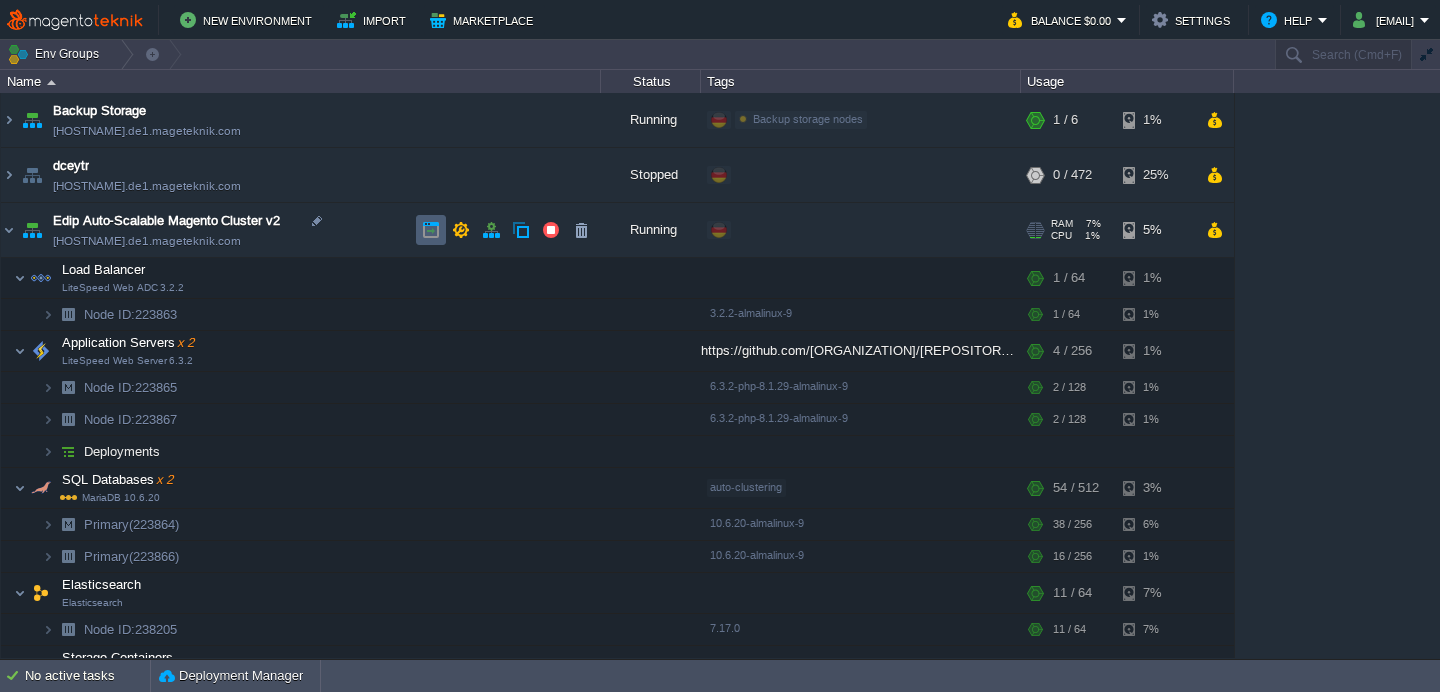 click at bounding box center (431, 230) 